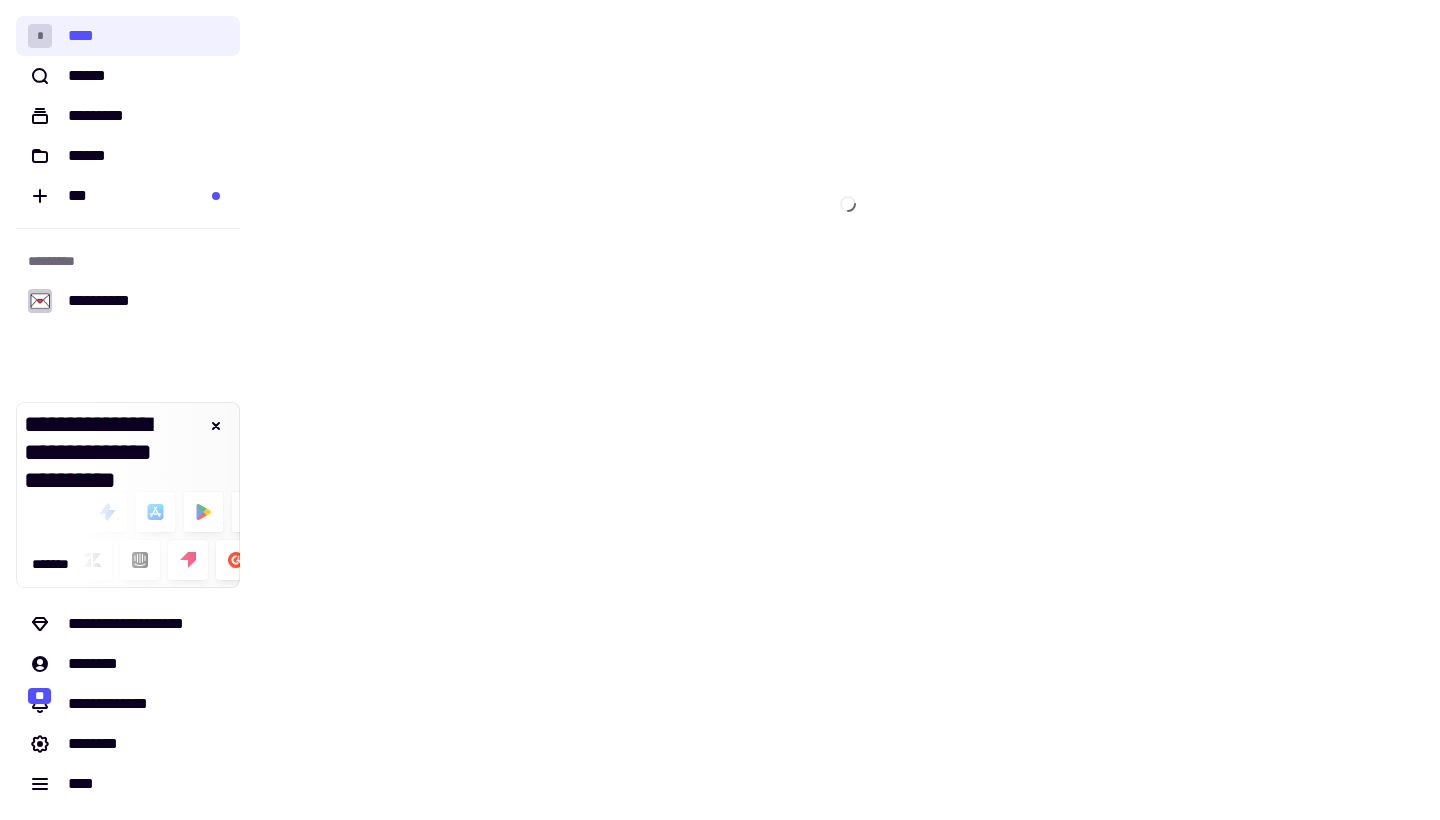 scroll, scrollTop: 0, scrollLeft: 0, axis: both 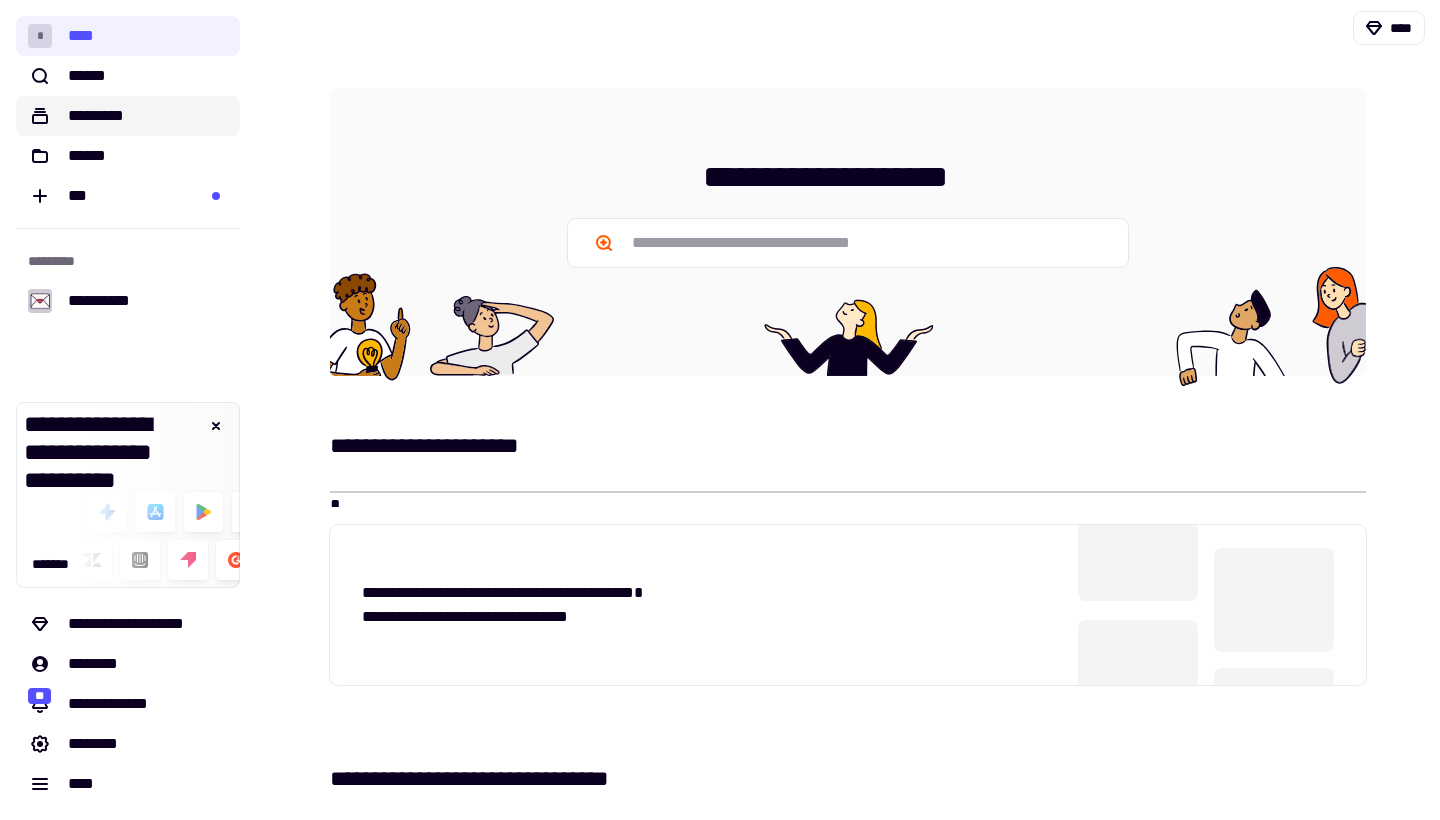 click on "*********" 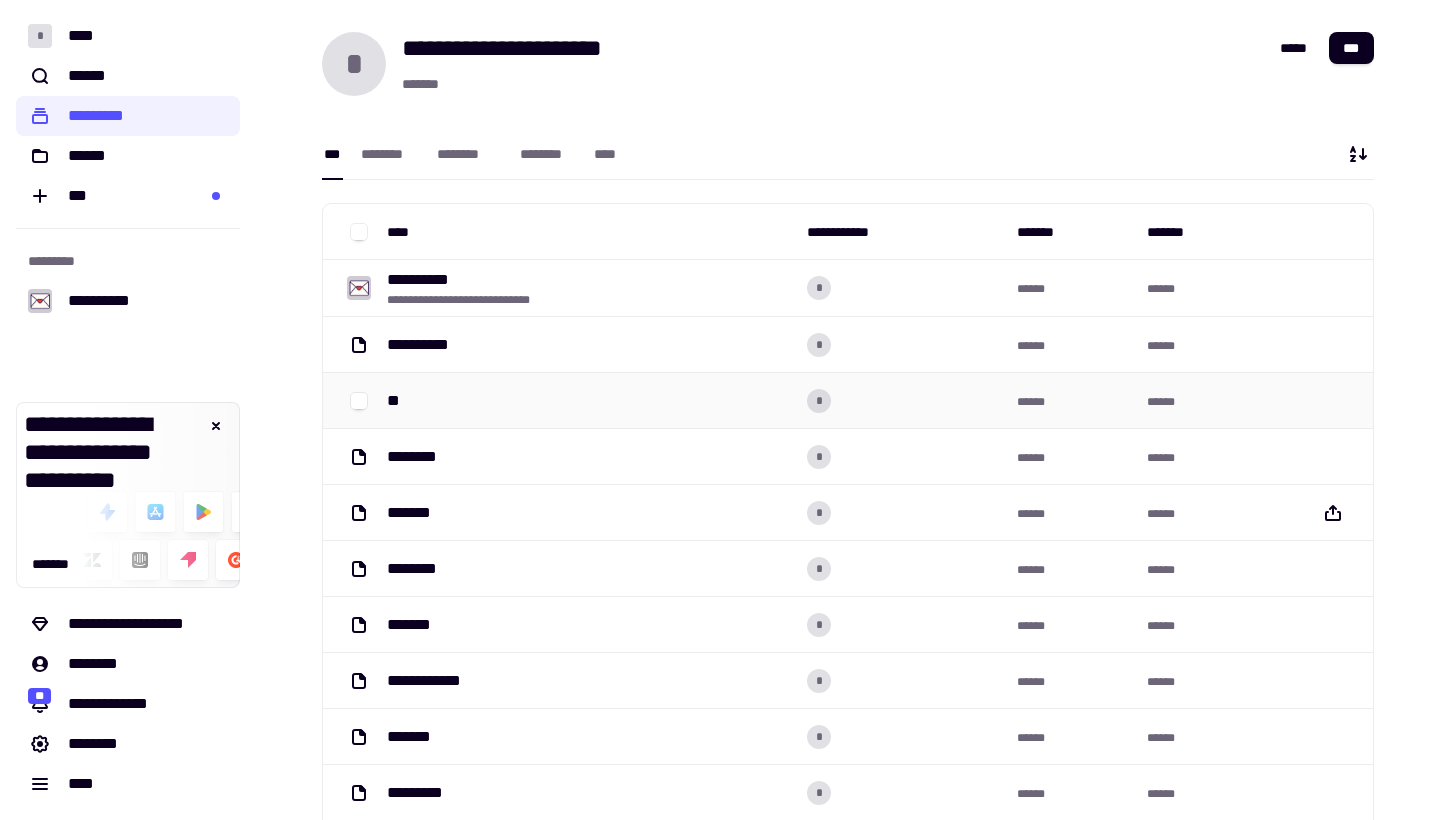 scroll, scrollTop: 0, scrollLeft: 0, axis: both 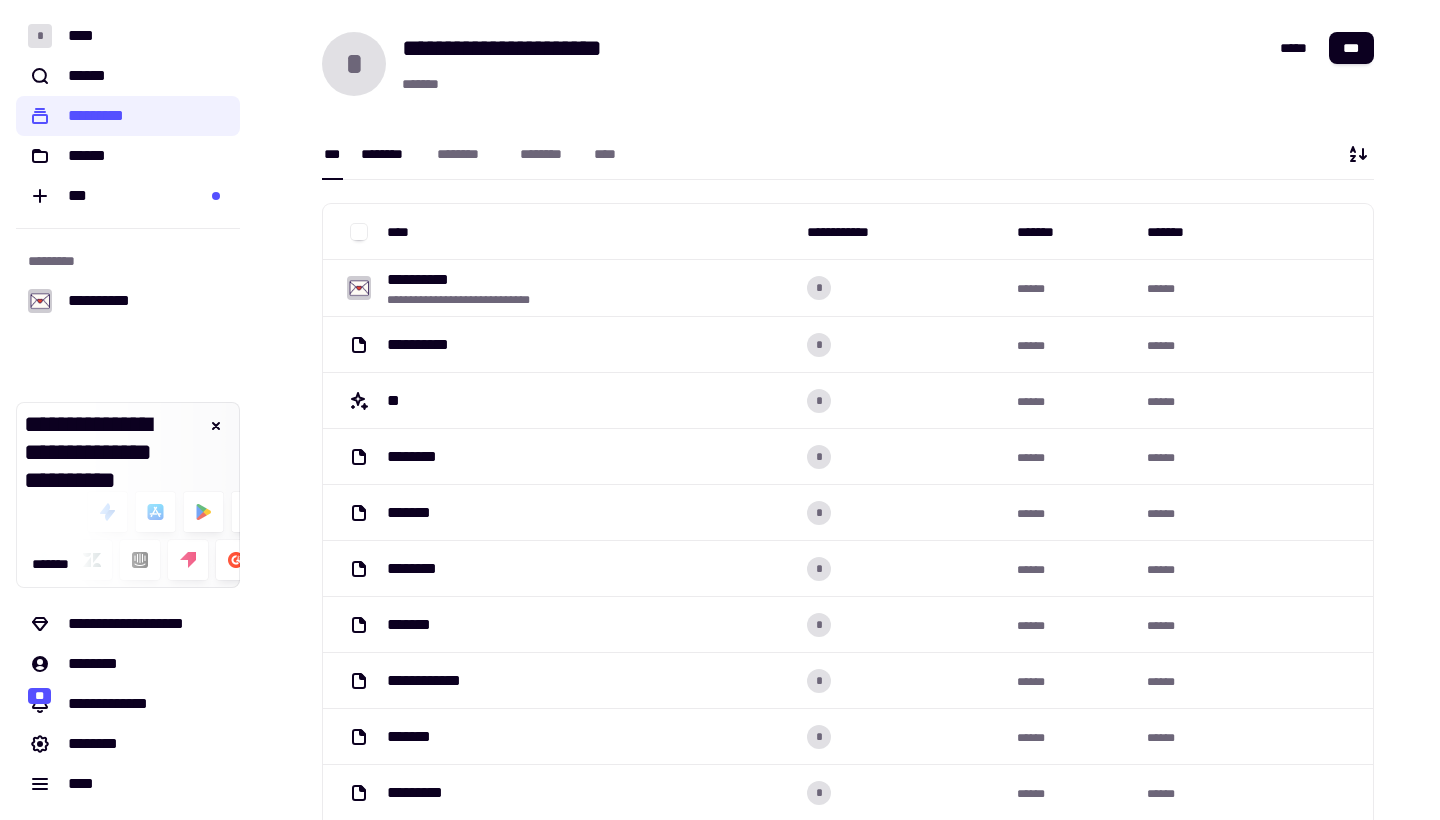 click on "********" at bounding box center [389, 154] 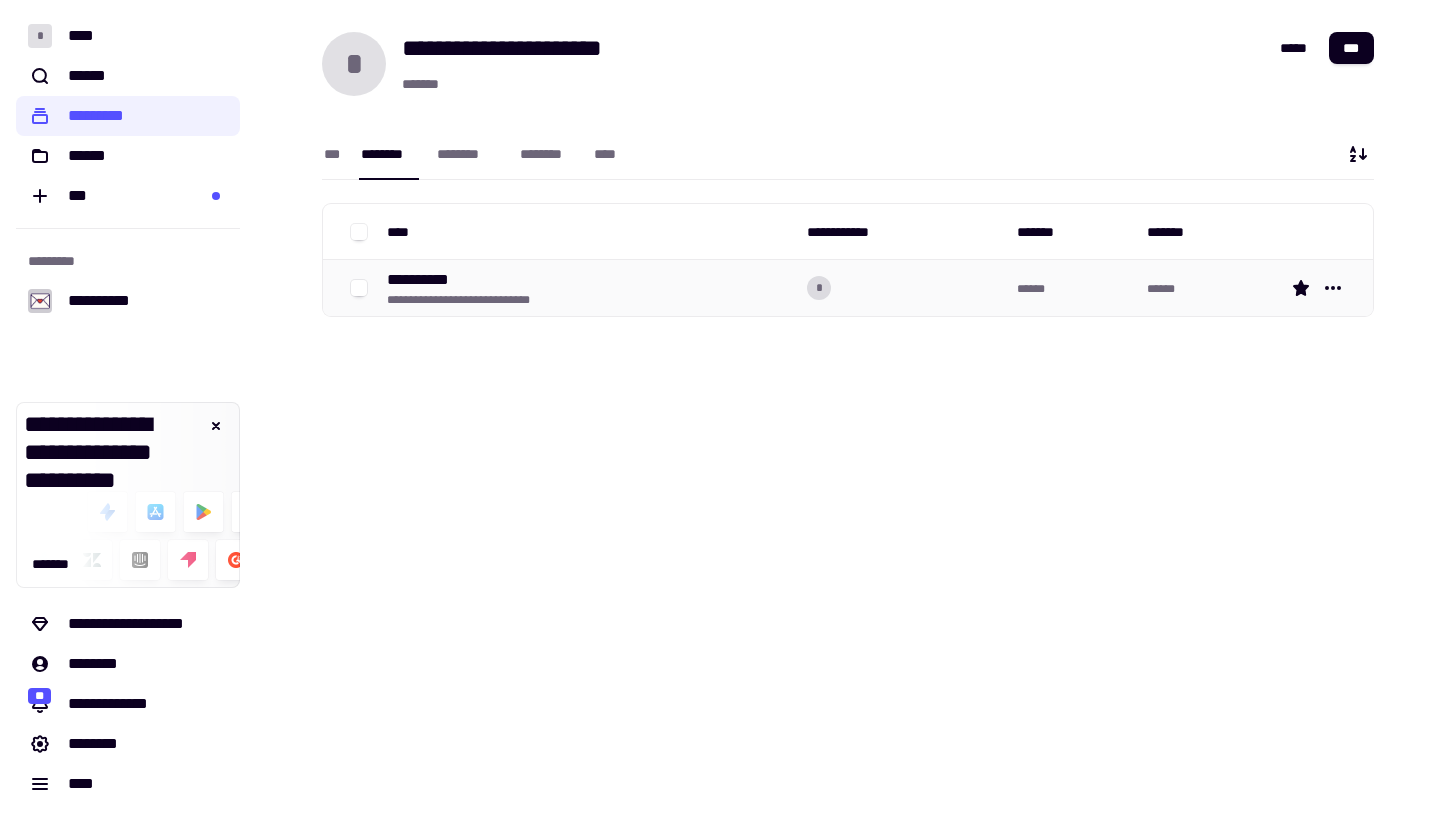 click on "**********" at bounding box center [426, 280] 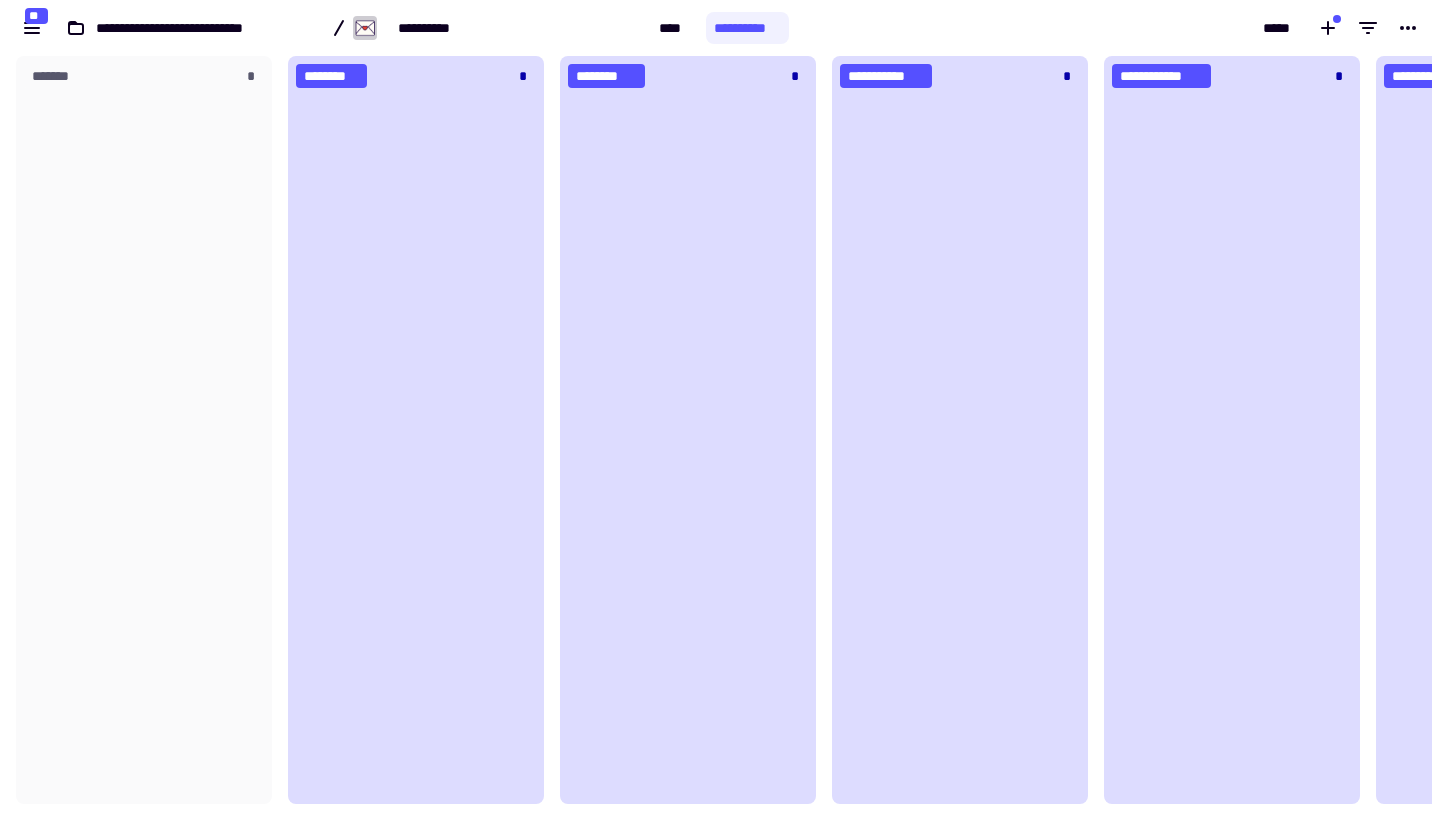 scroll, scrollTop: 1, scrollLeft: 1, axis: both 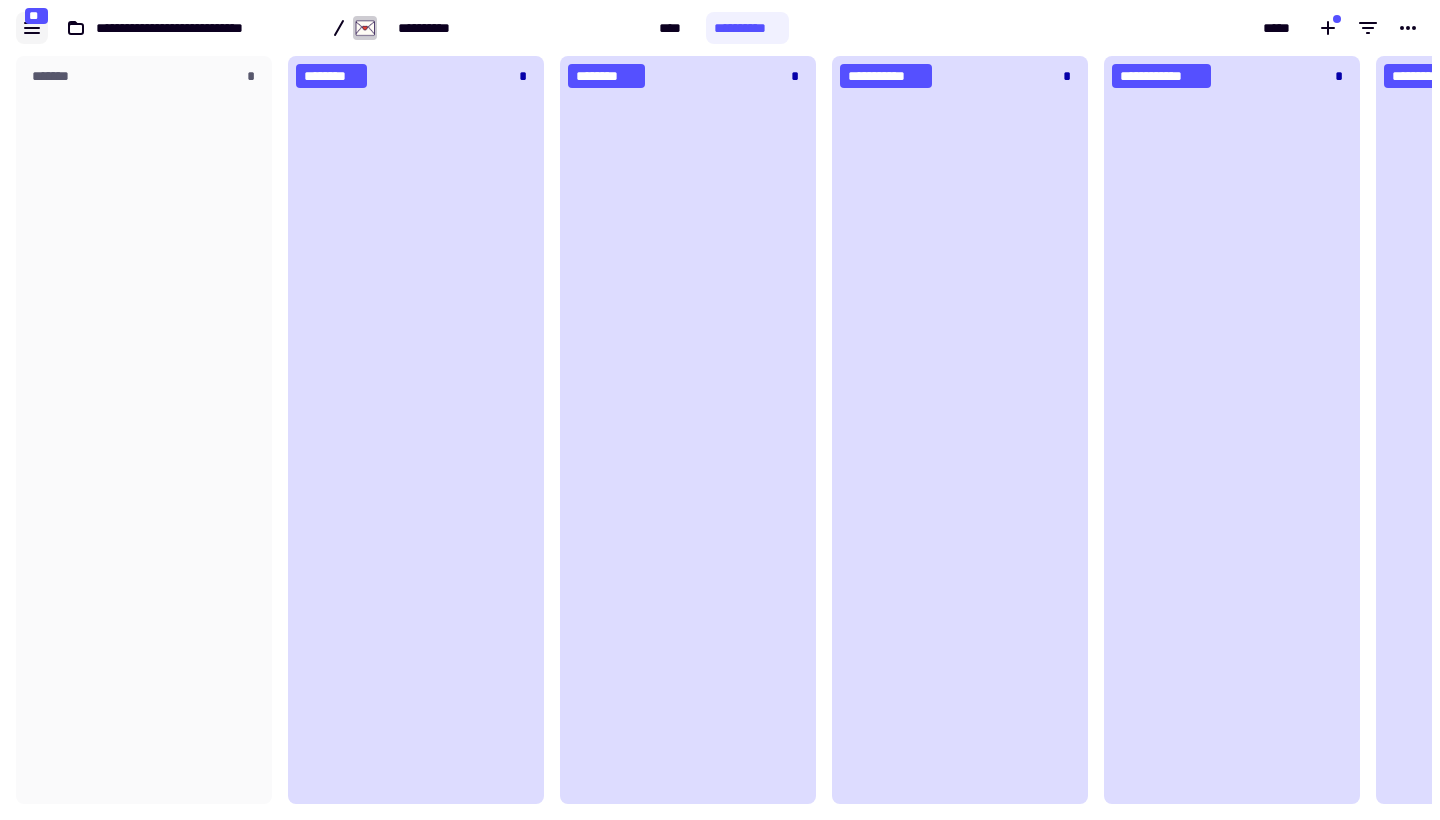 click 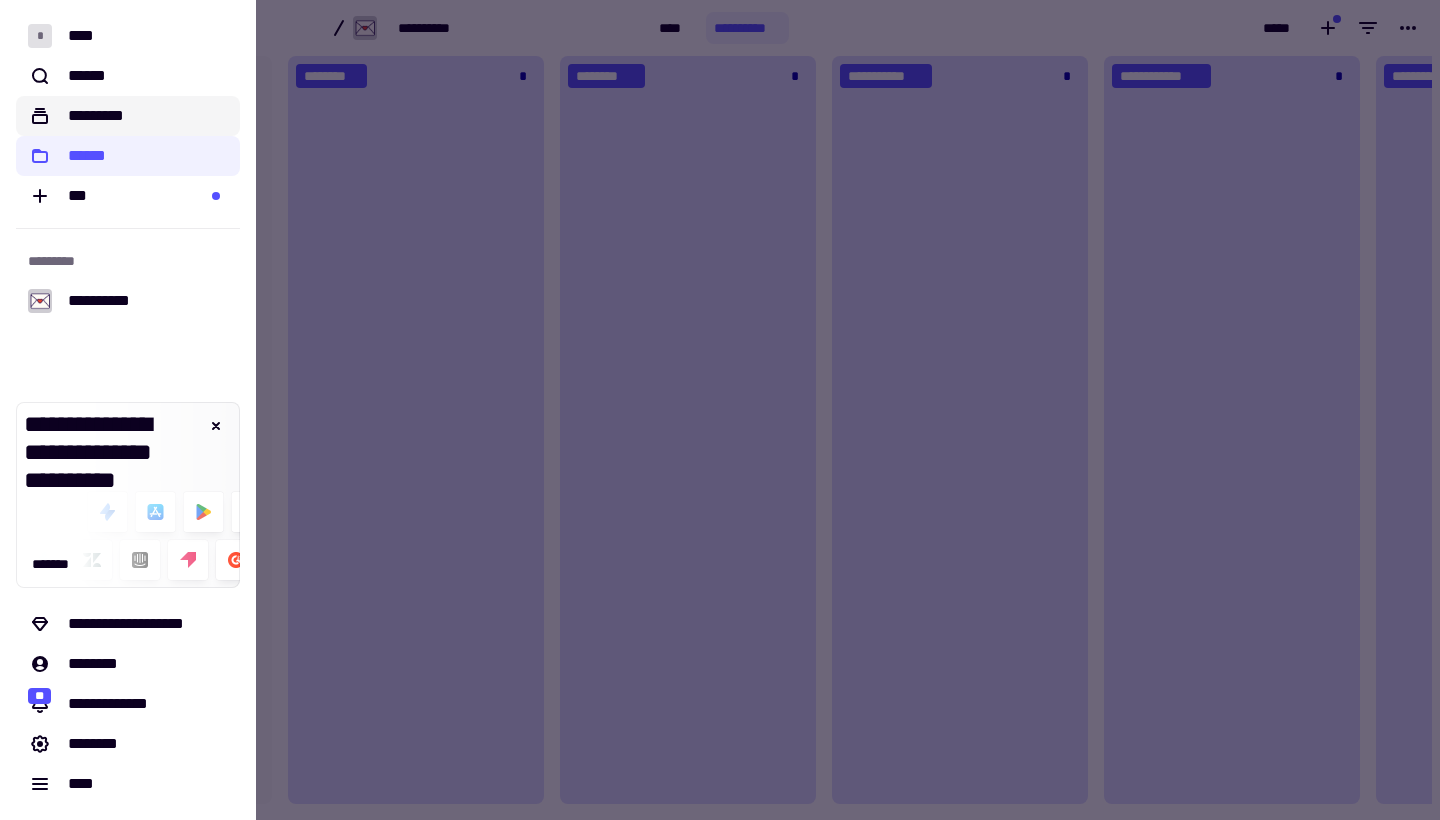 click on "*********" 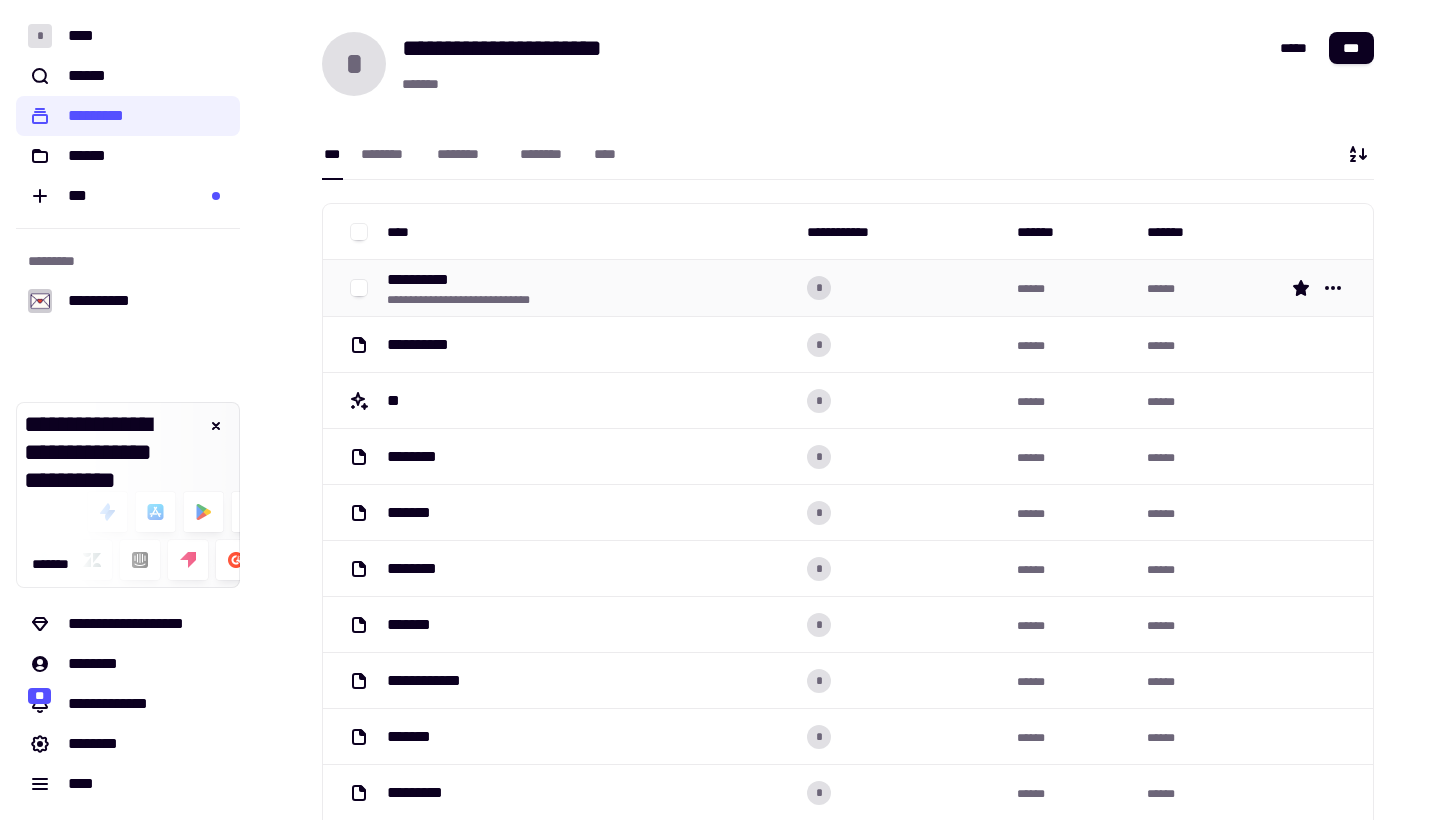 click on "**********" at bounding box center [426, 280] 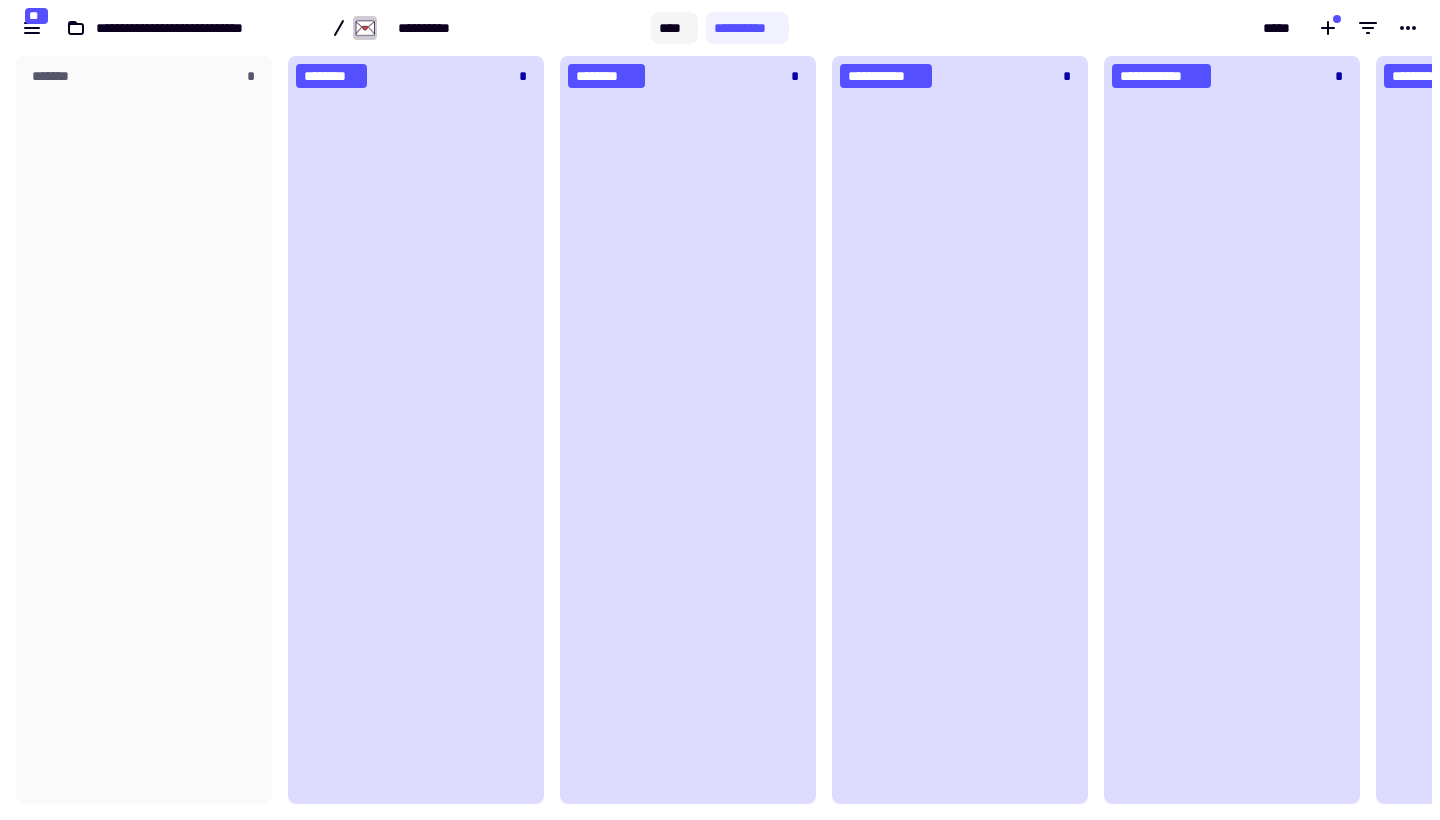 click on "****" 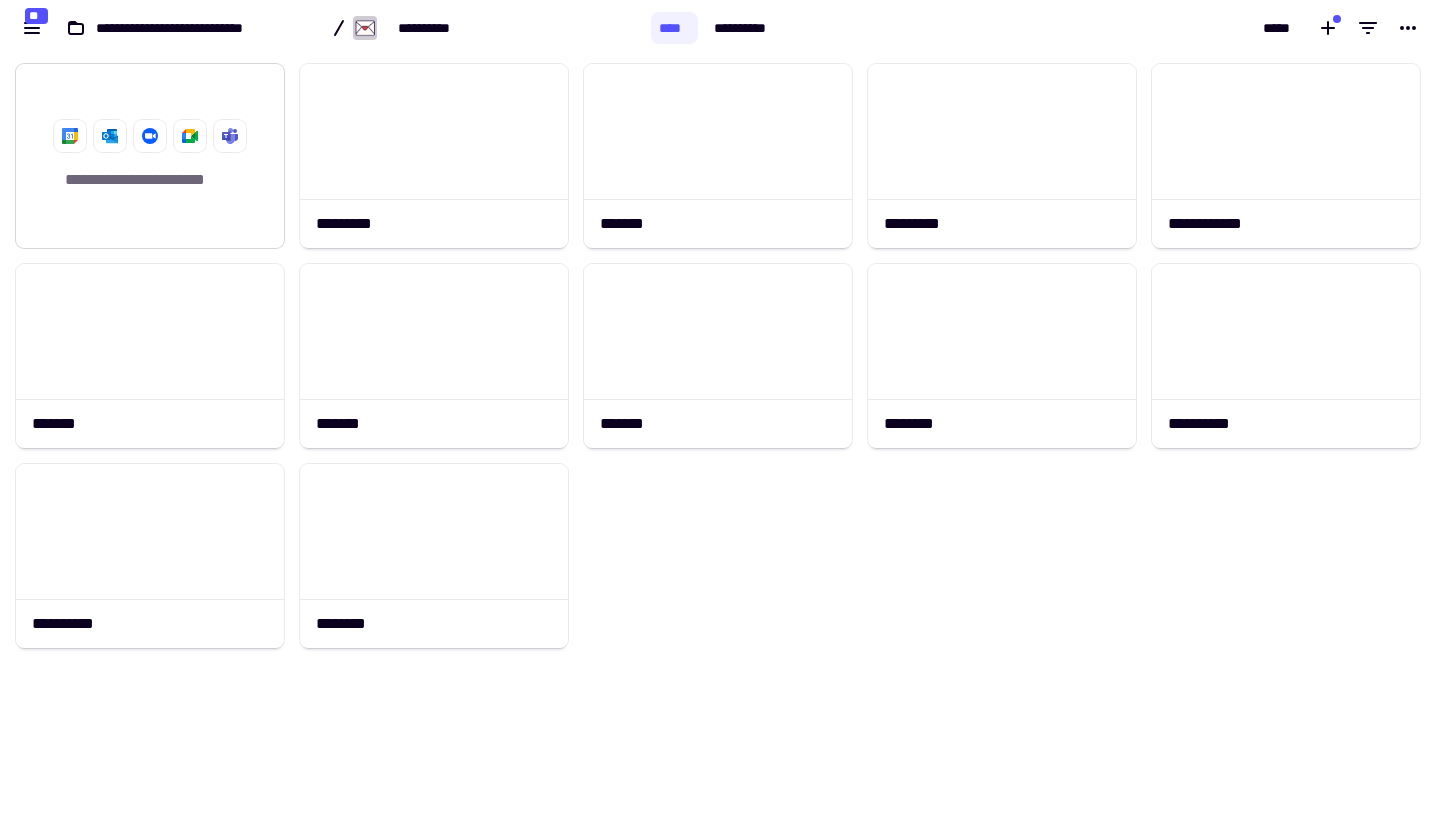 click on "**********" 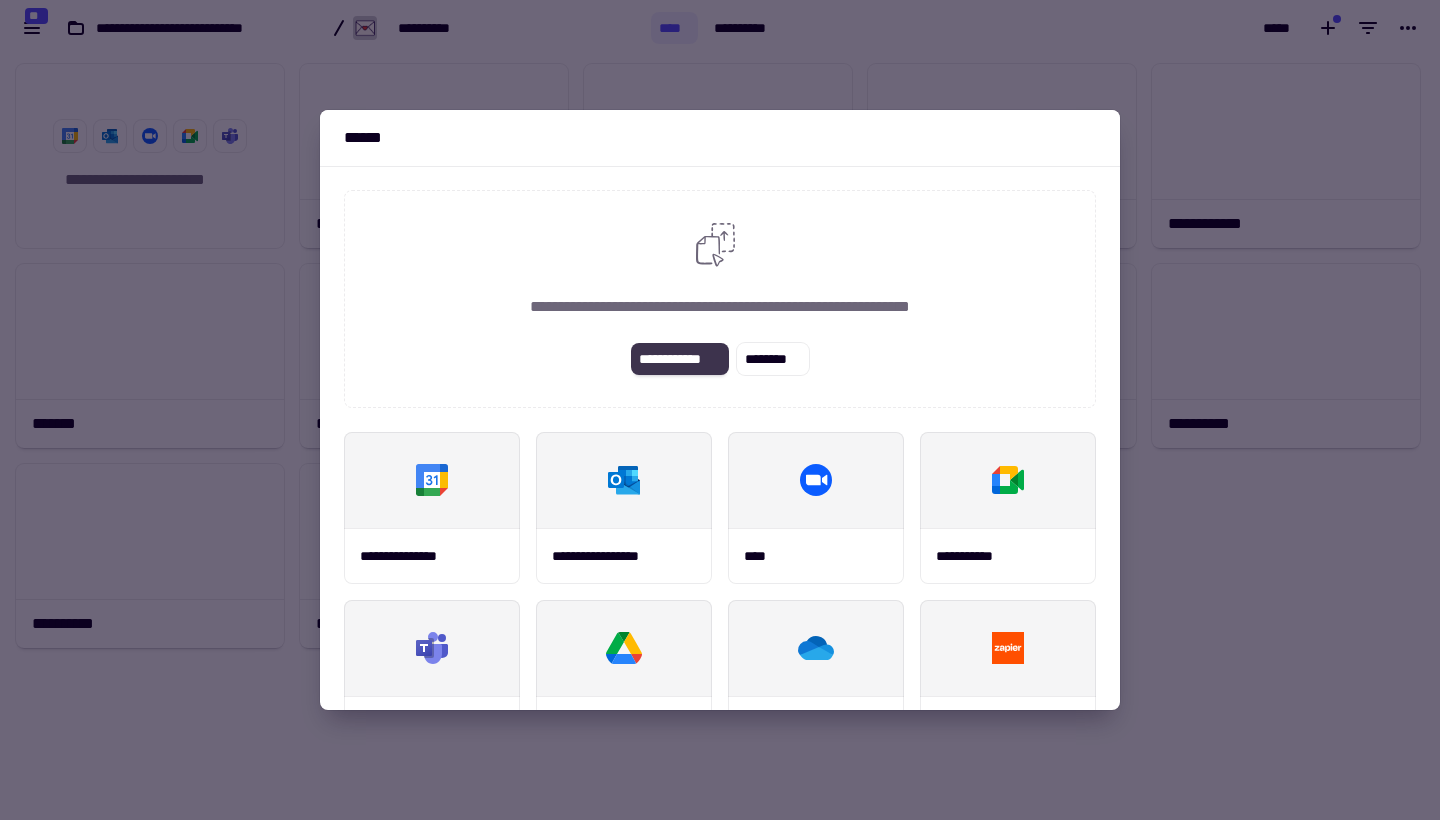 click on "**********" 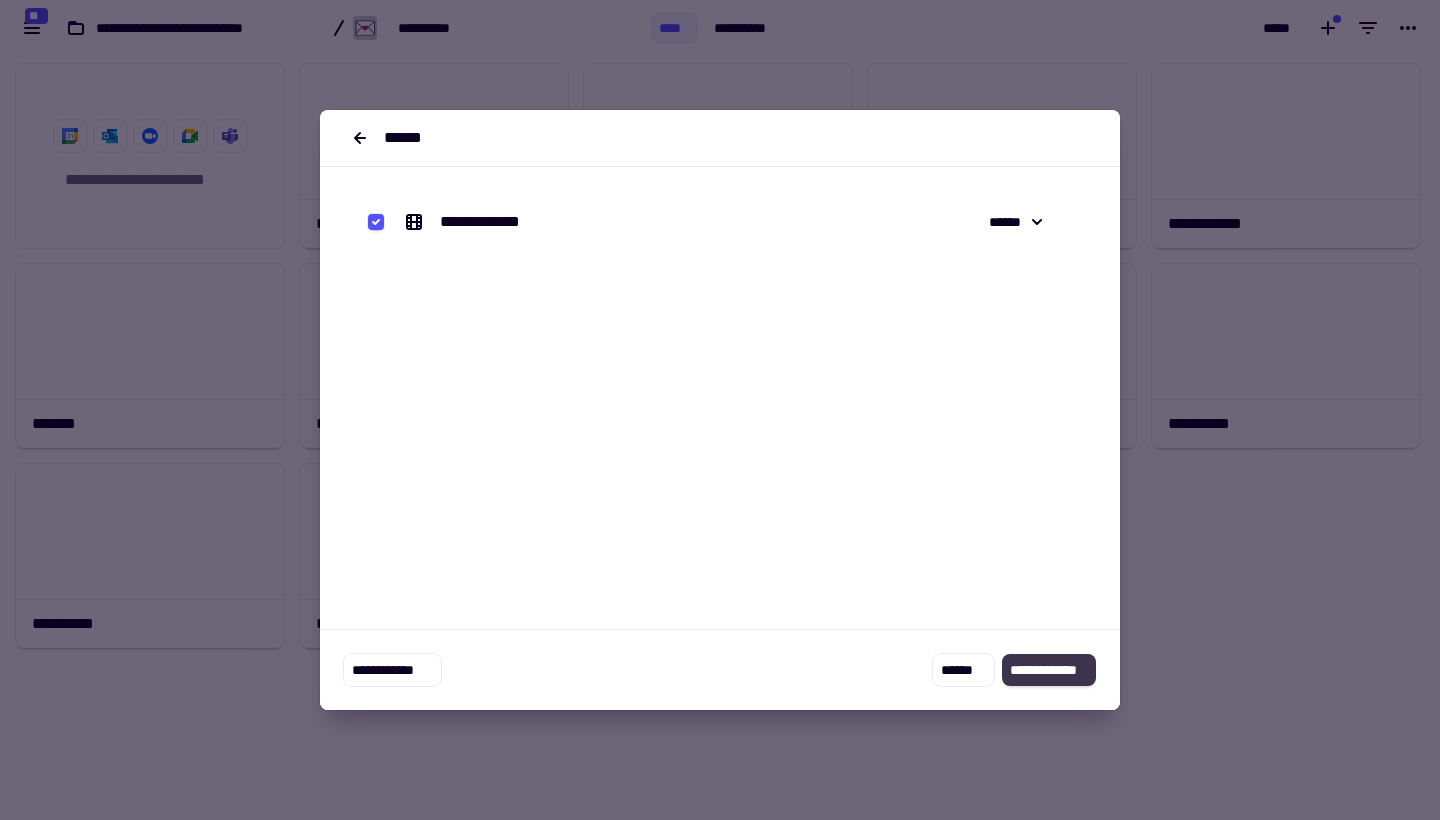 click on "**********" 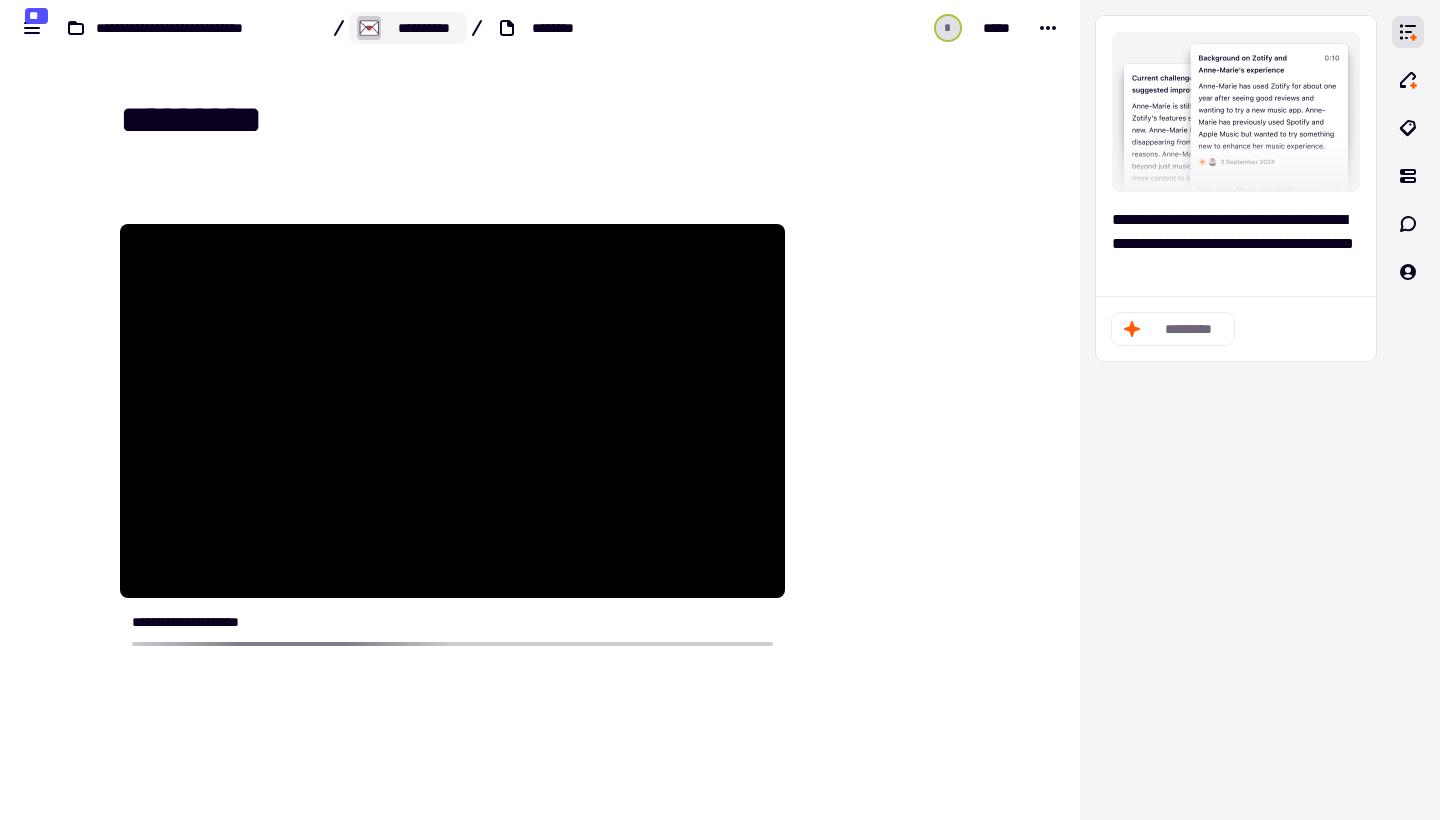 click on "**********" 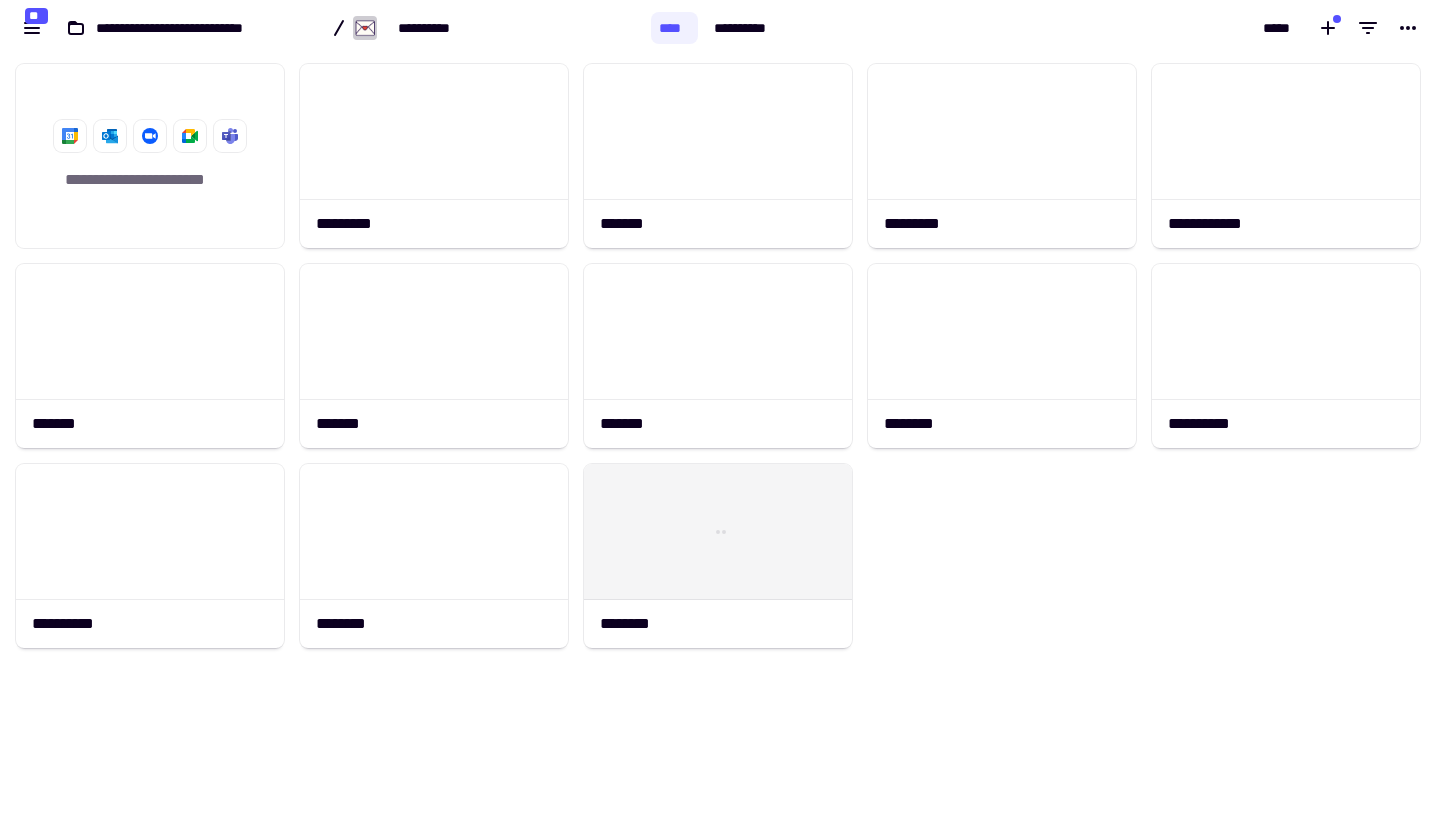 scroll, scrollTop: 764, scrollLeft: 1440, axis: both 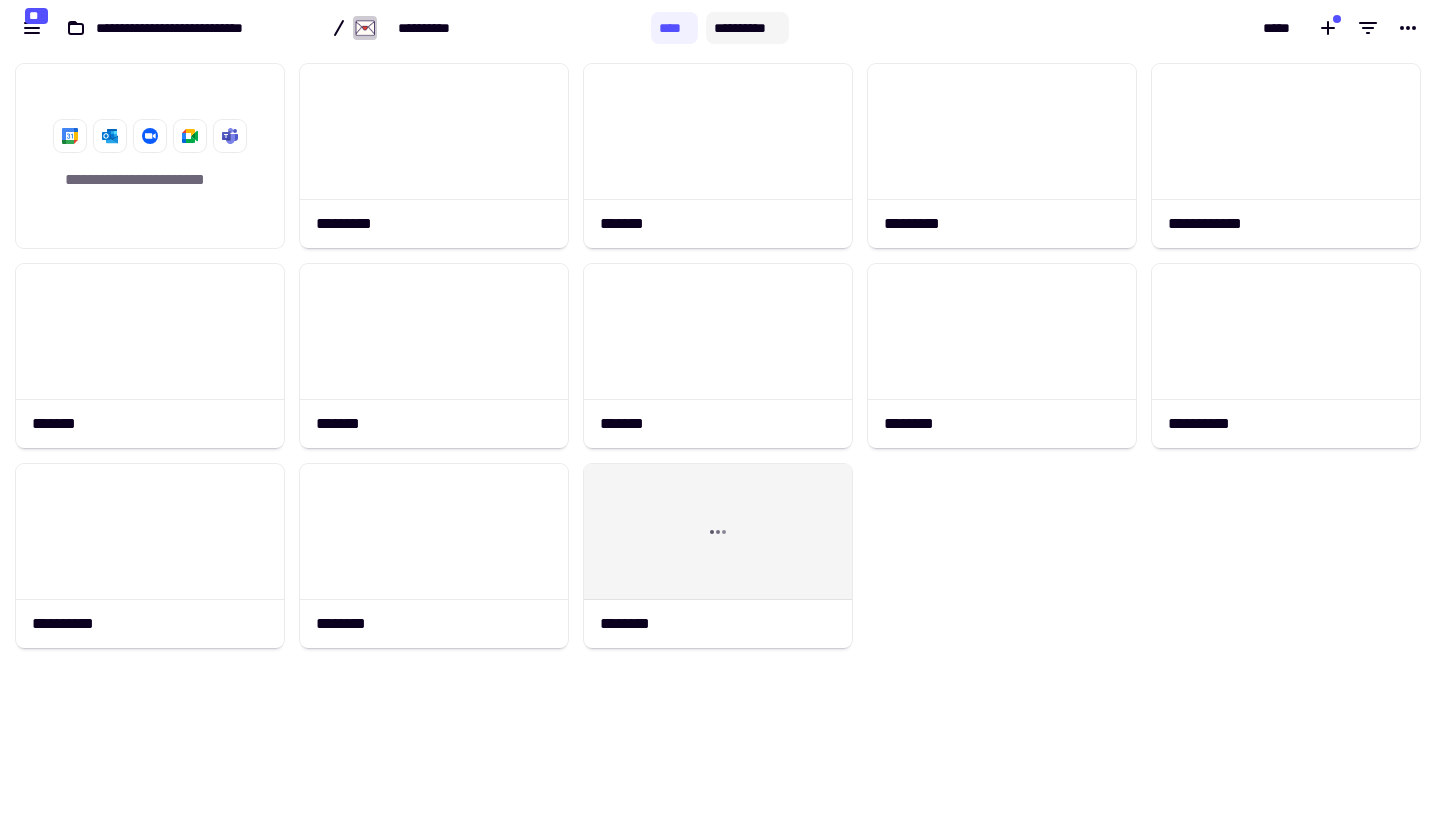 click on "**********" 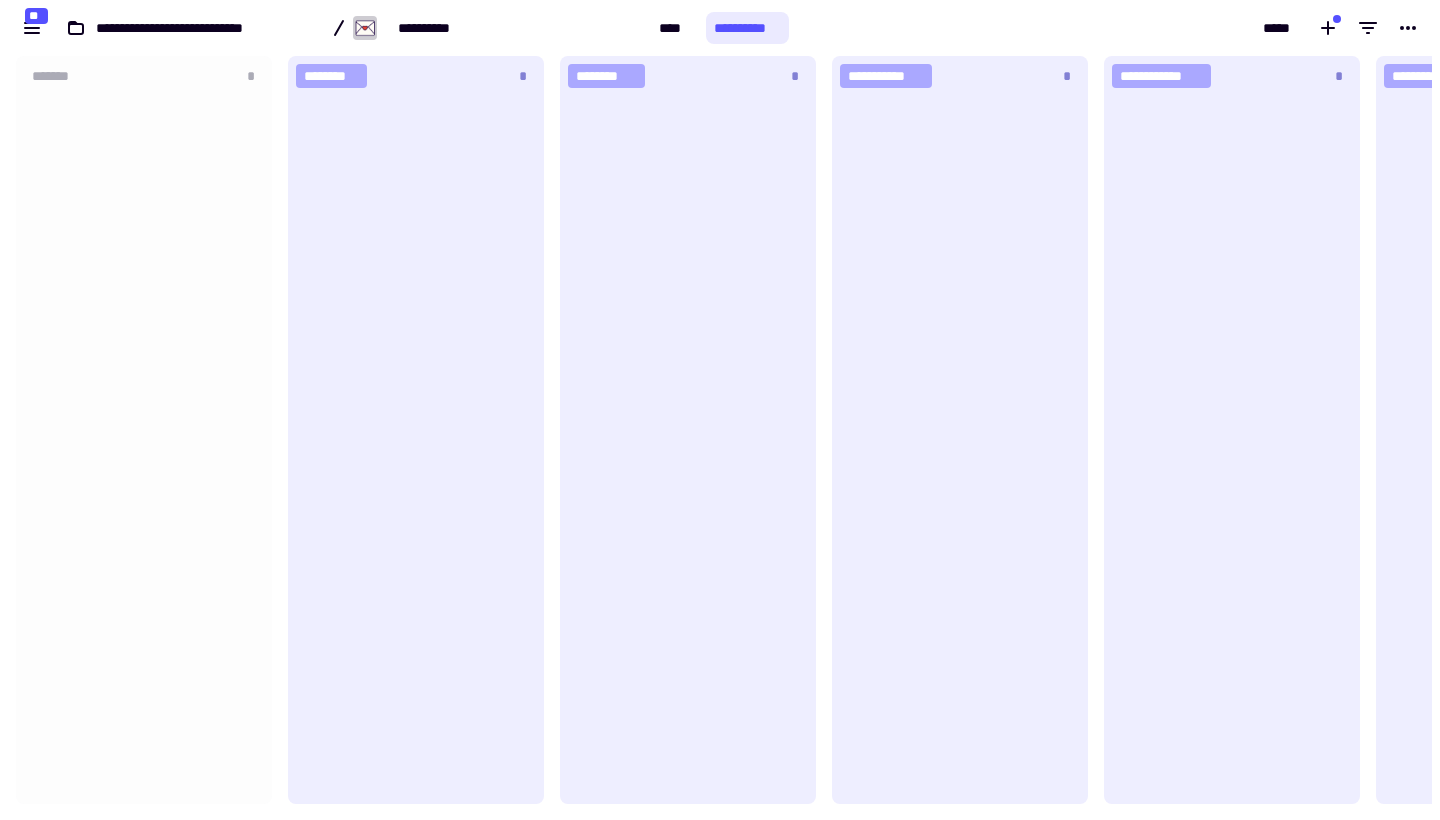 scroll, scrollTop: 1, scrollLeft: 1, axis: both 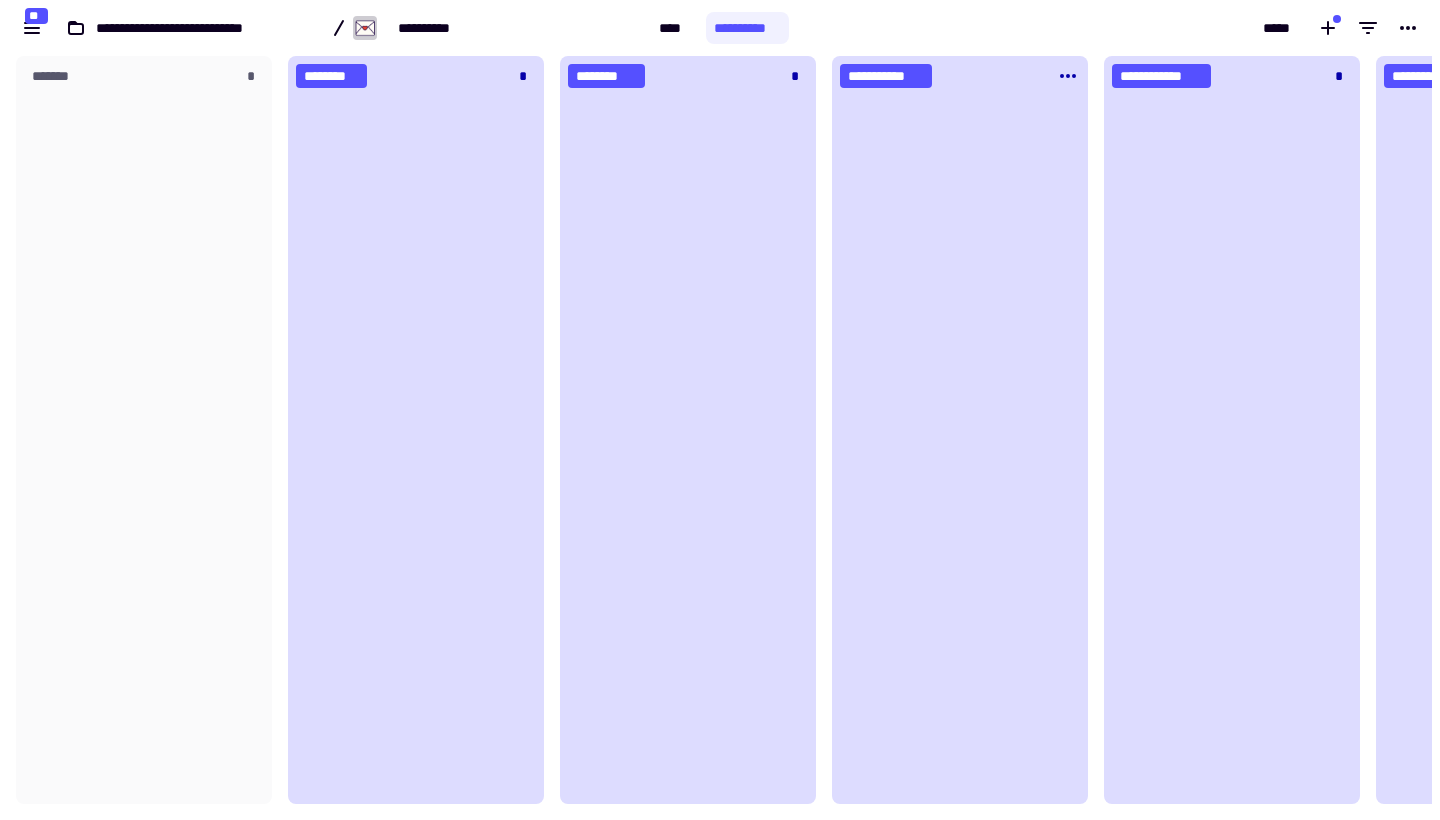 click on "**********" 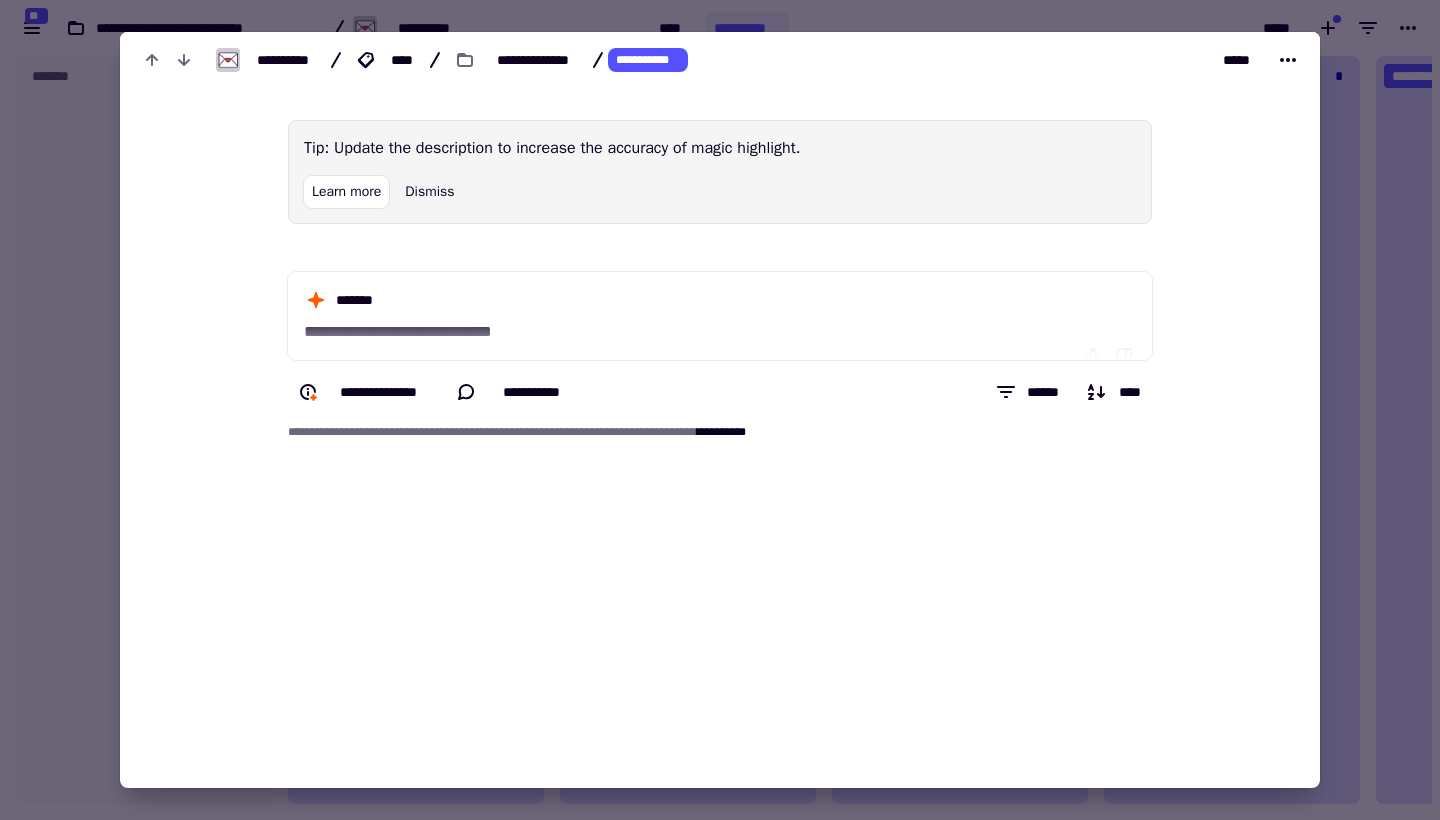 click at bounding box center (720, 410) 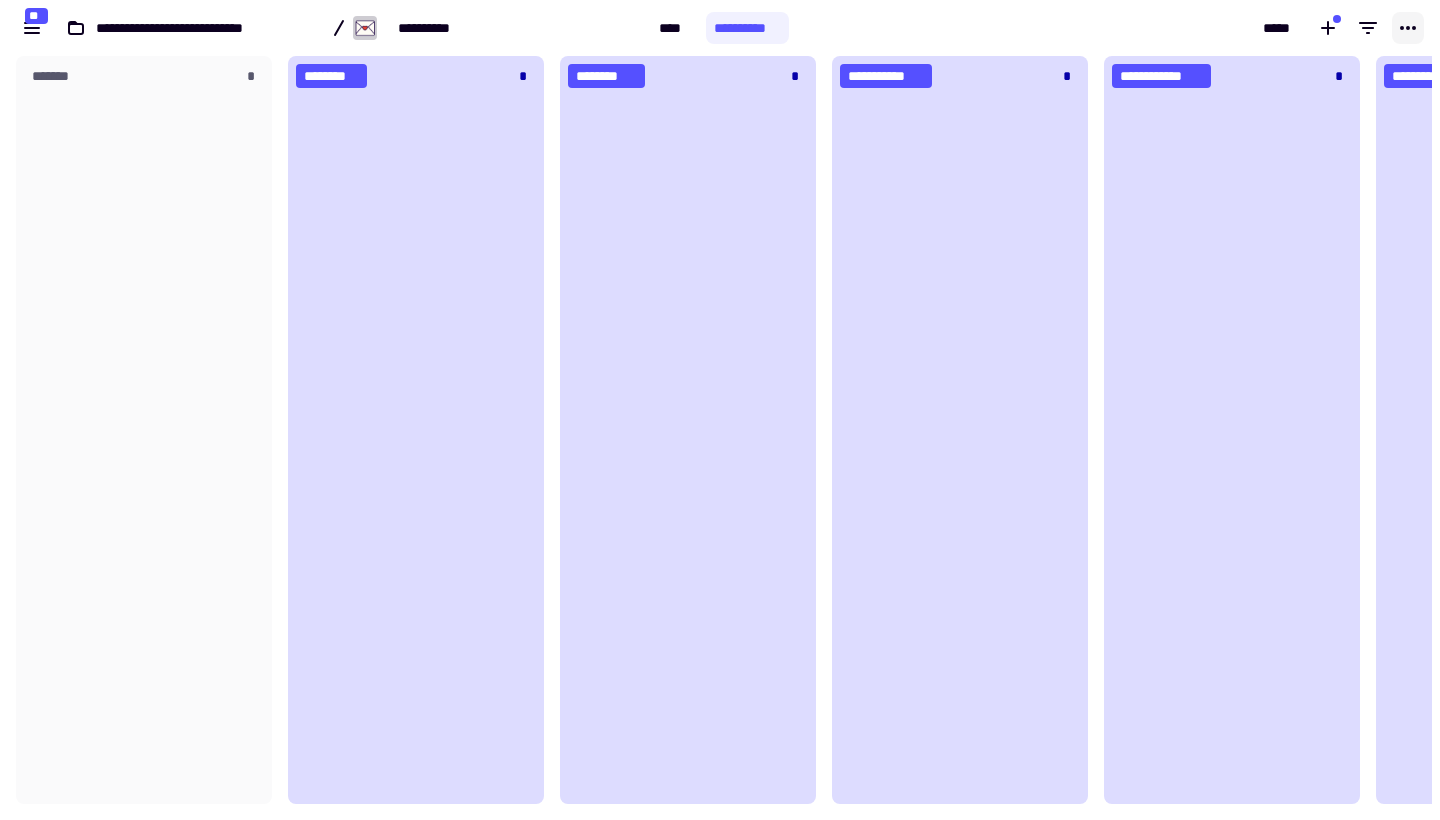 click 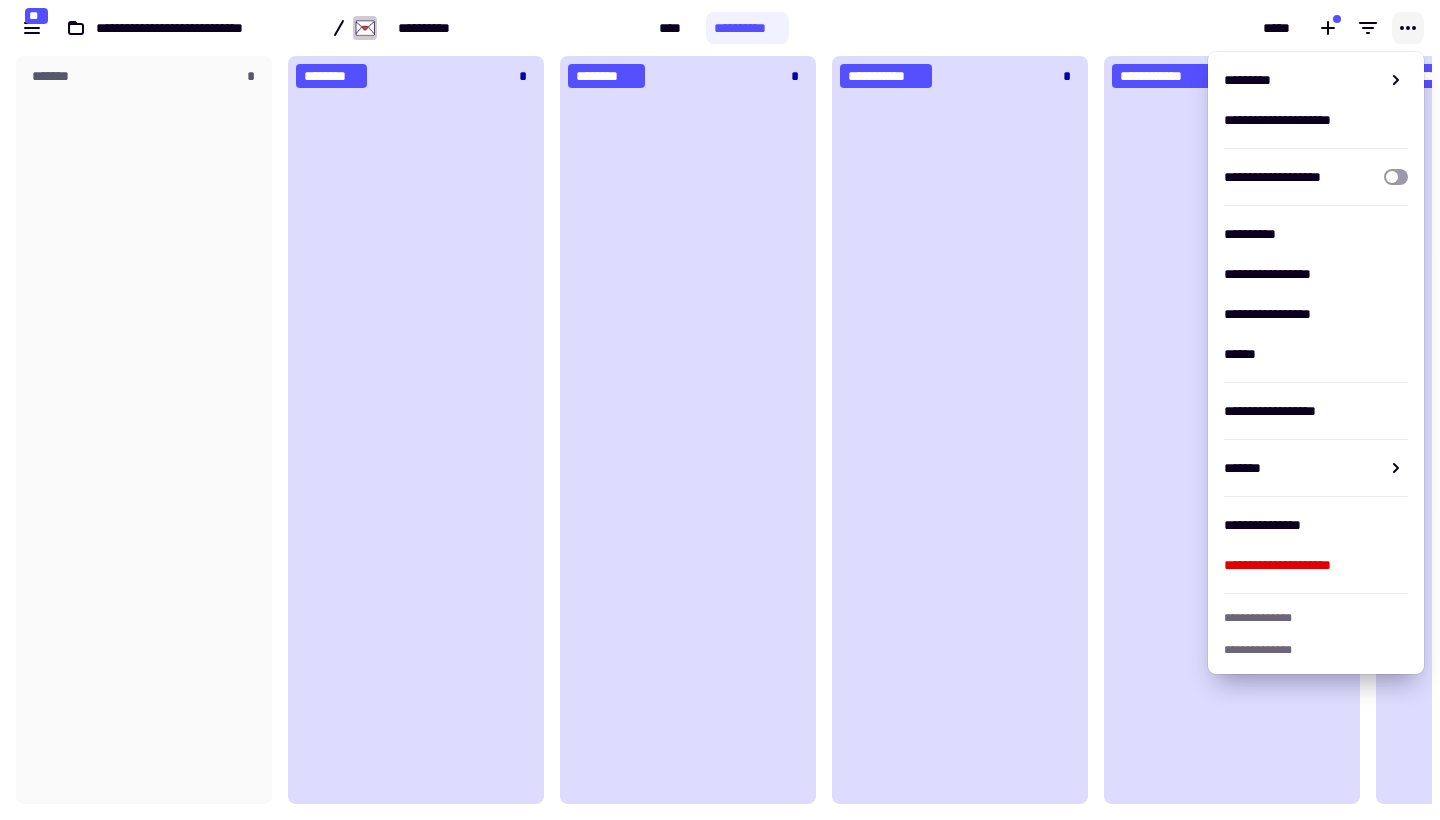 click 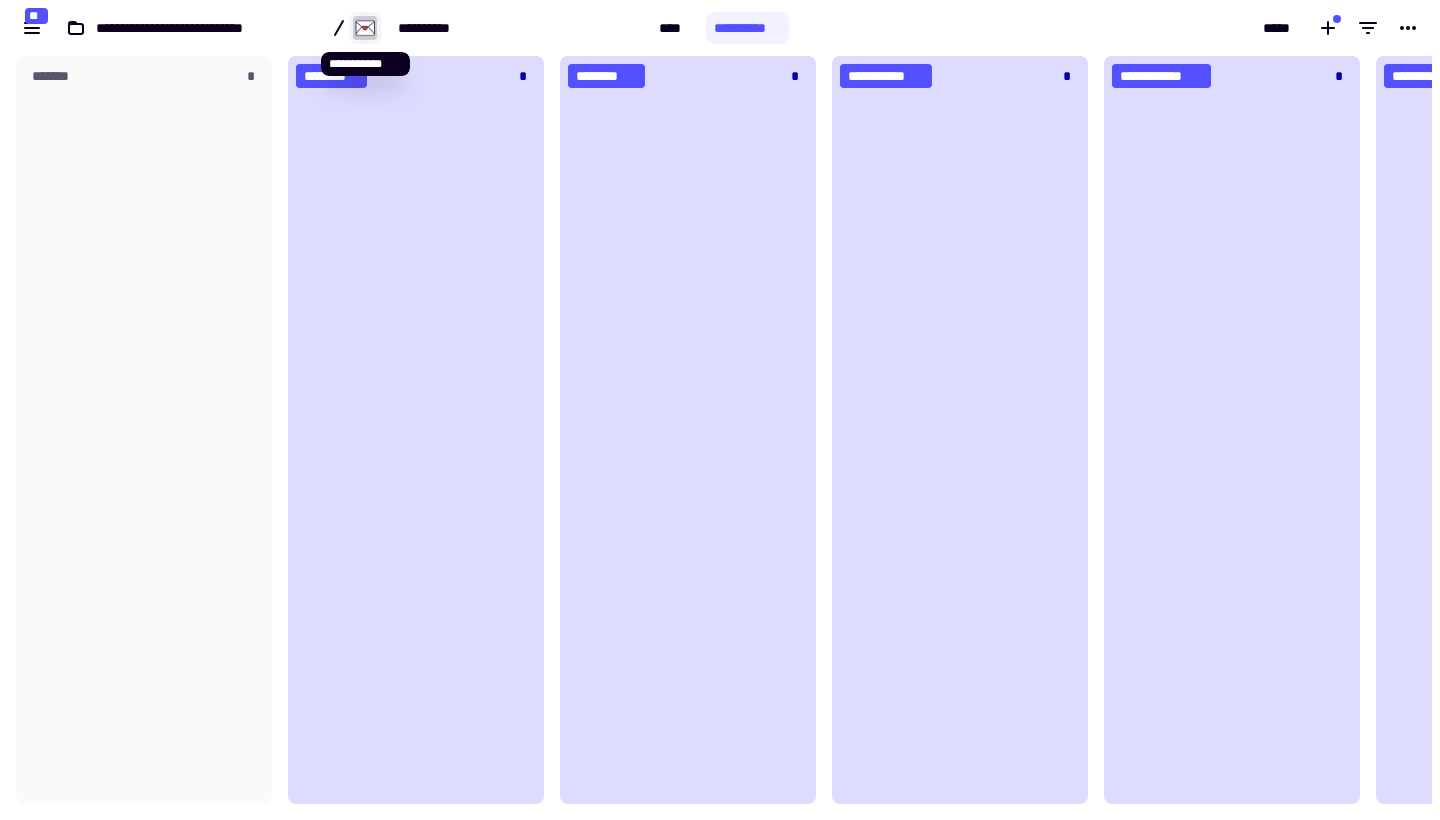click 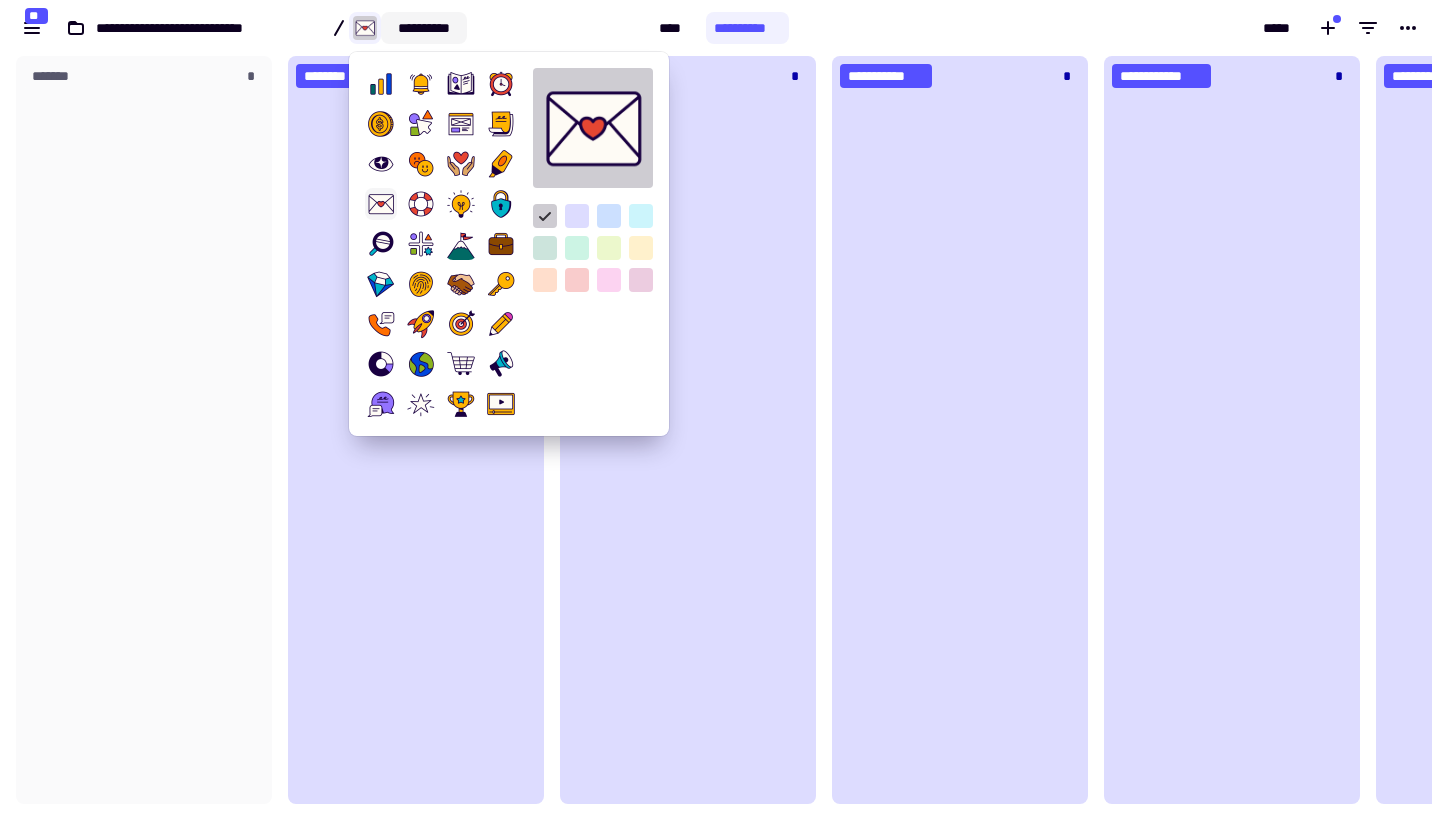 click on "**********" 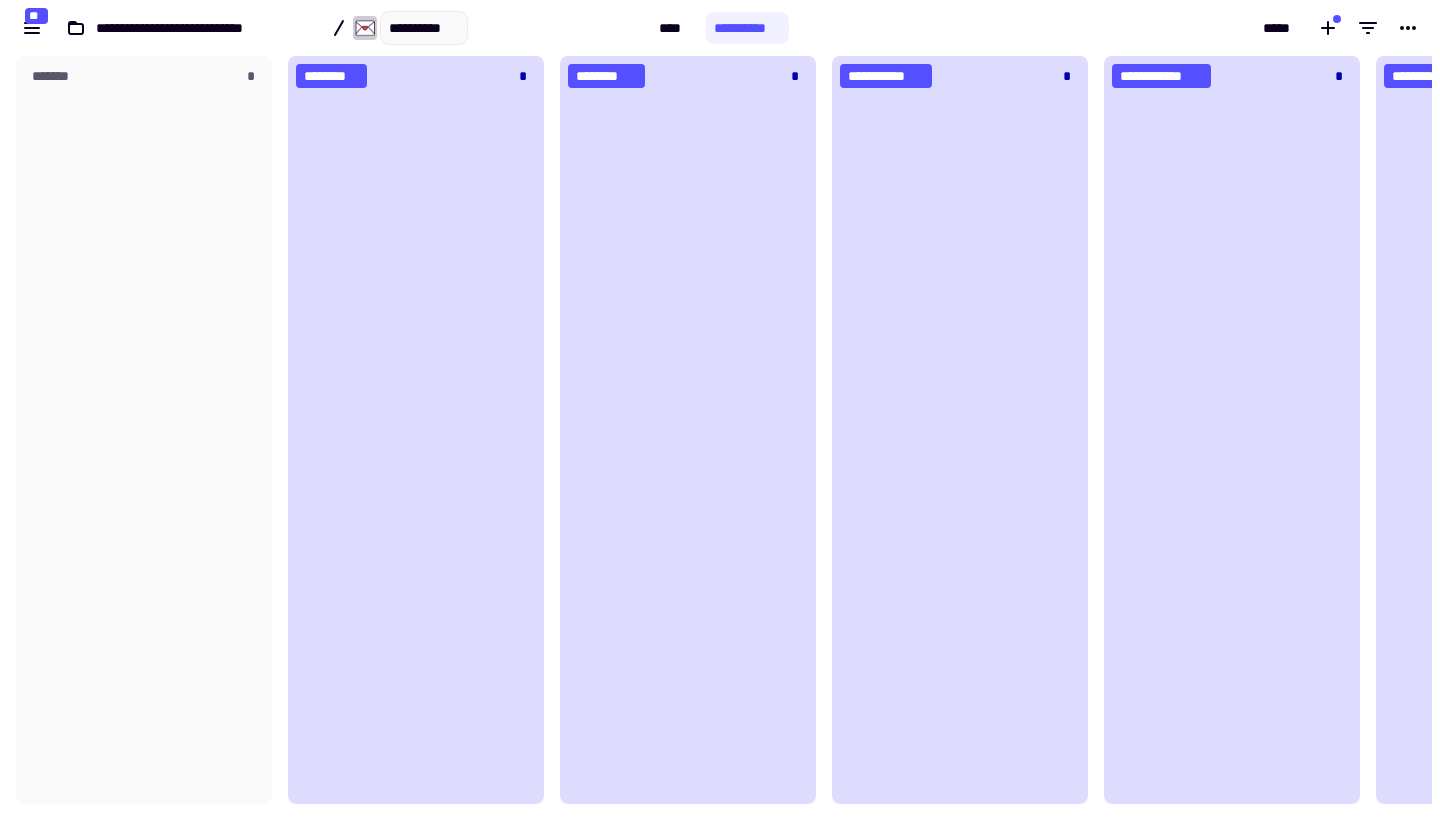 click on "**********" at bounding box center (424, 28) 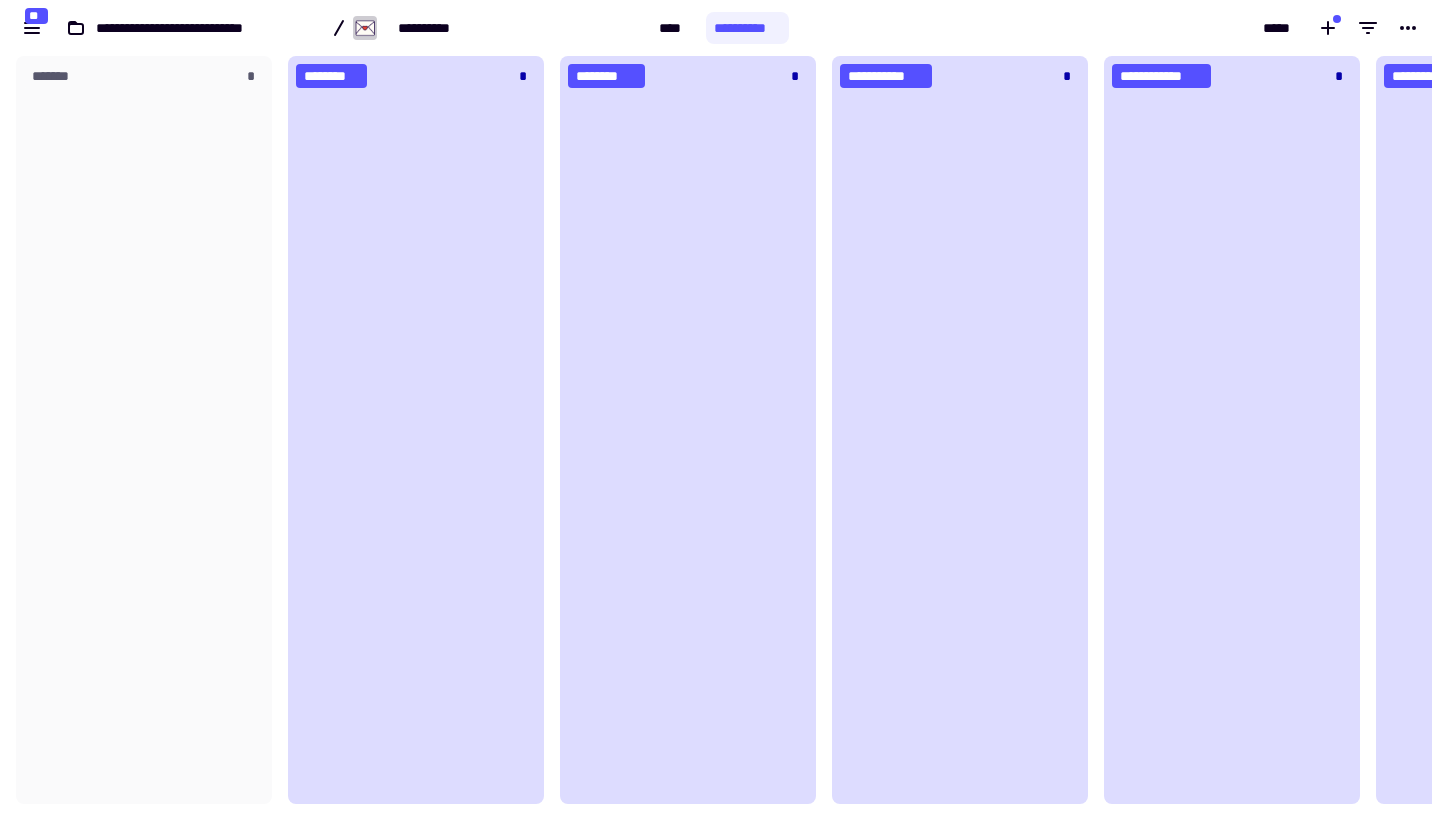 click on "**********" at bounding box center [325, 28] 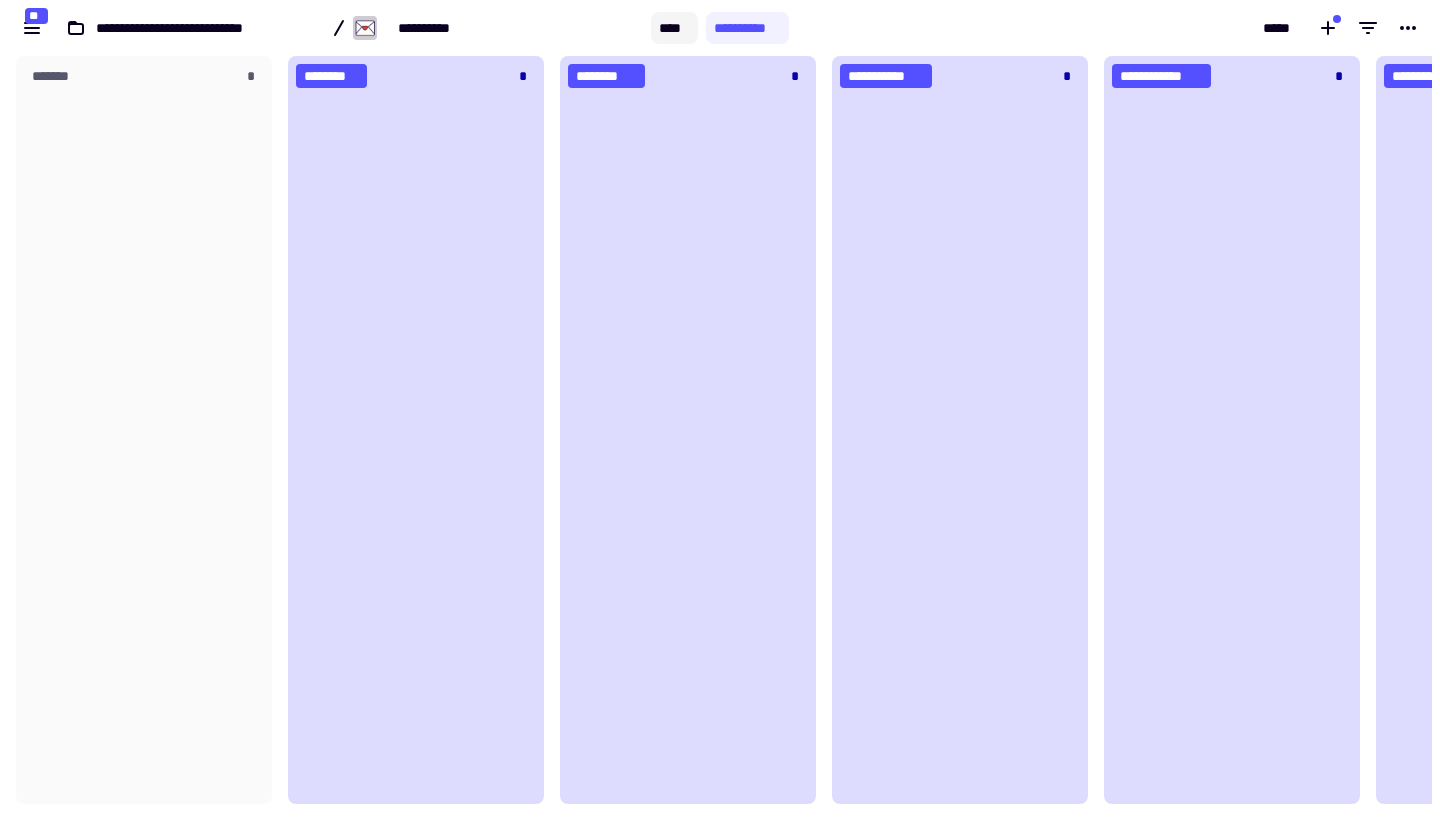 click on "****" 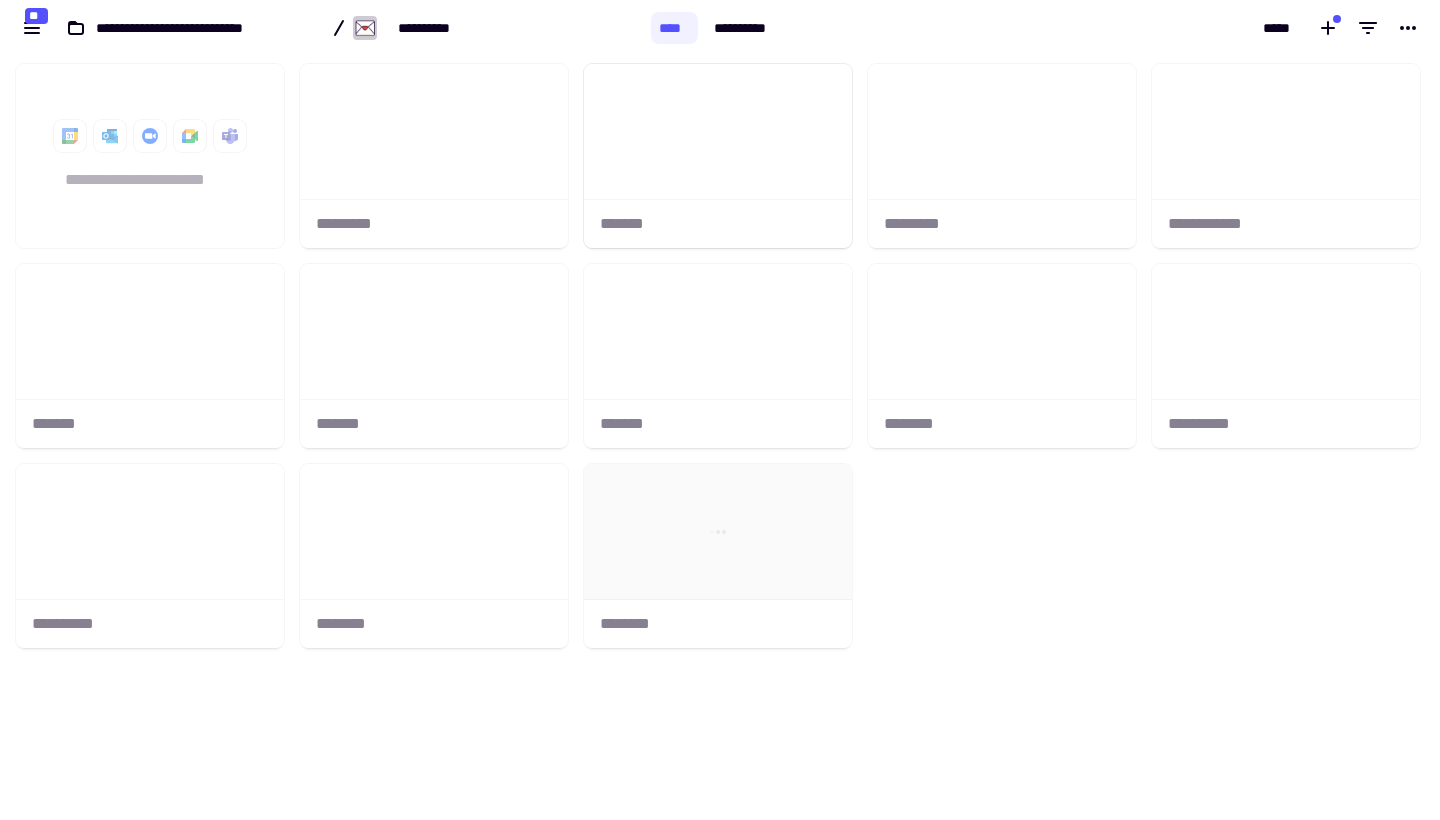 scroll, scrollTop: 1, scrollLeft: 1, axis: both 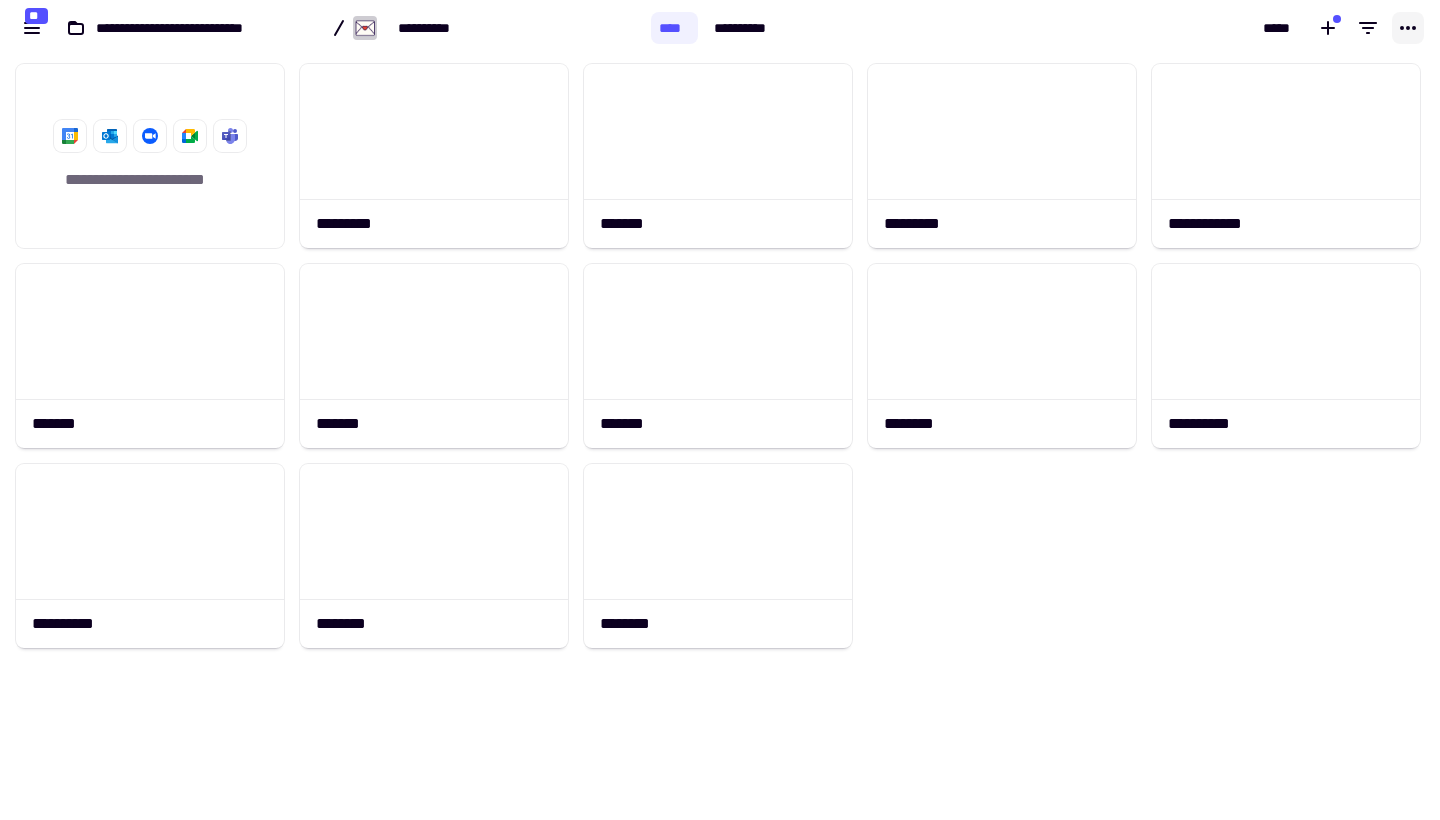 click 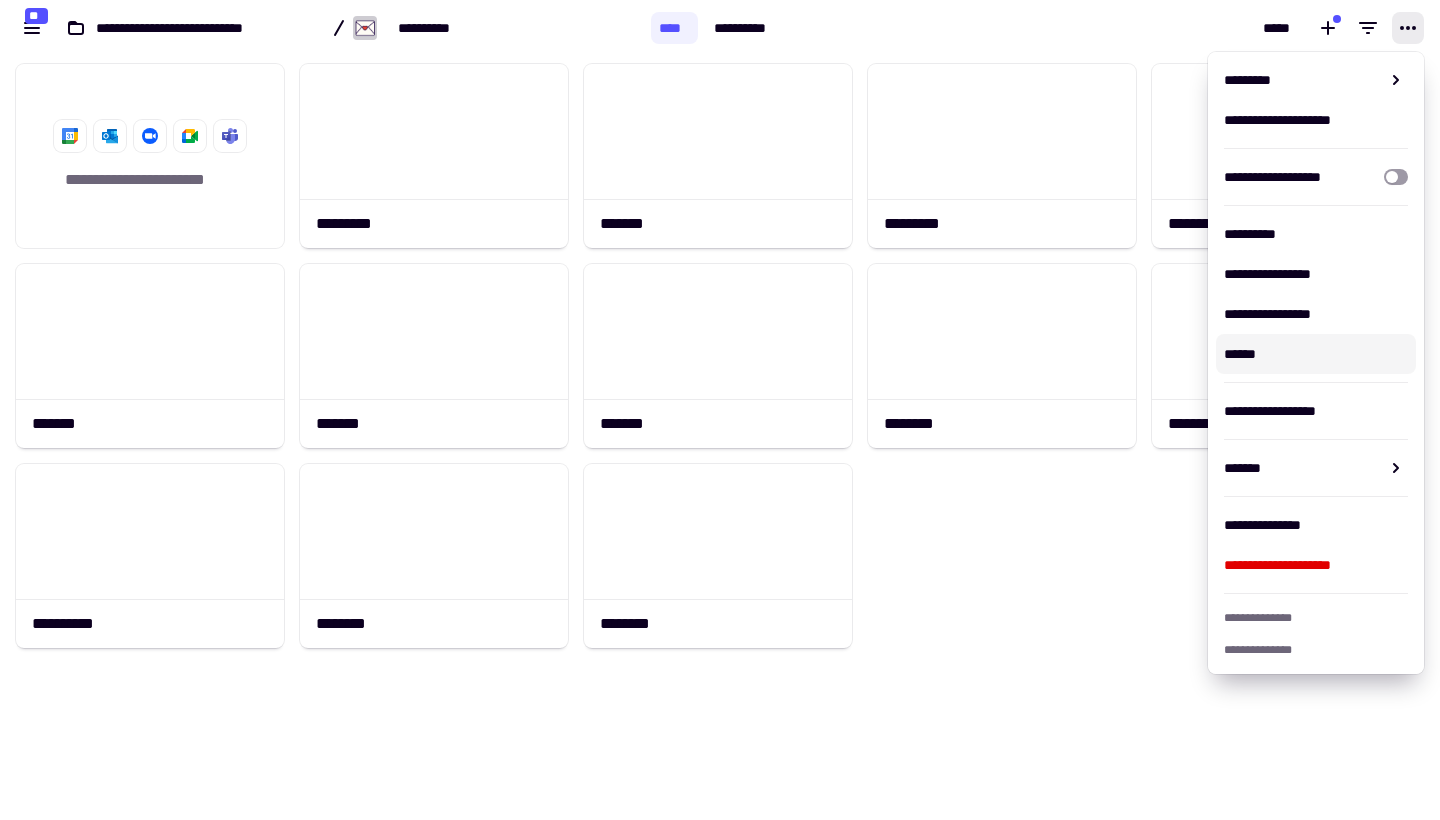 click on "**********" 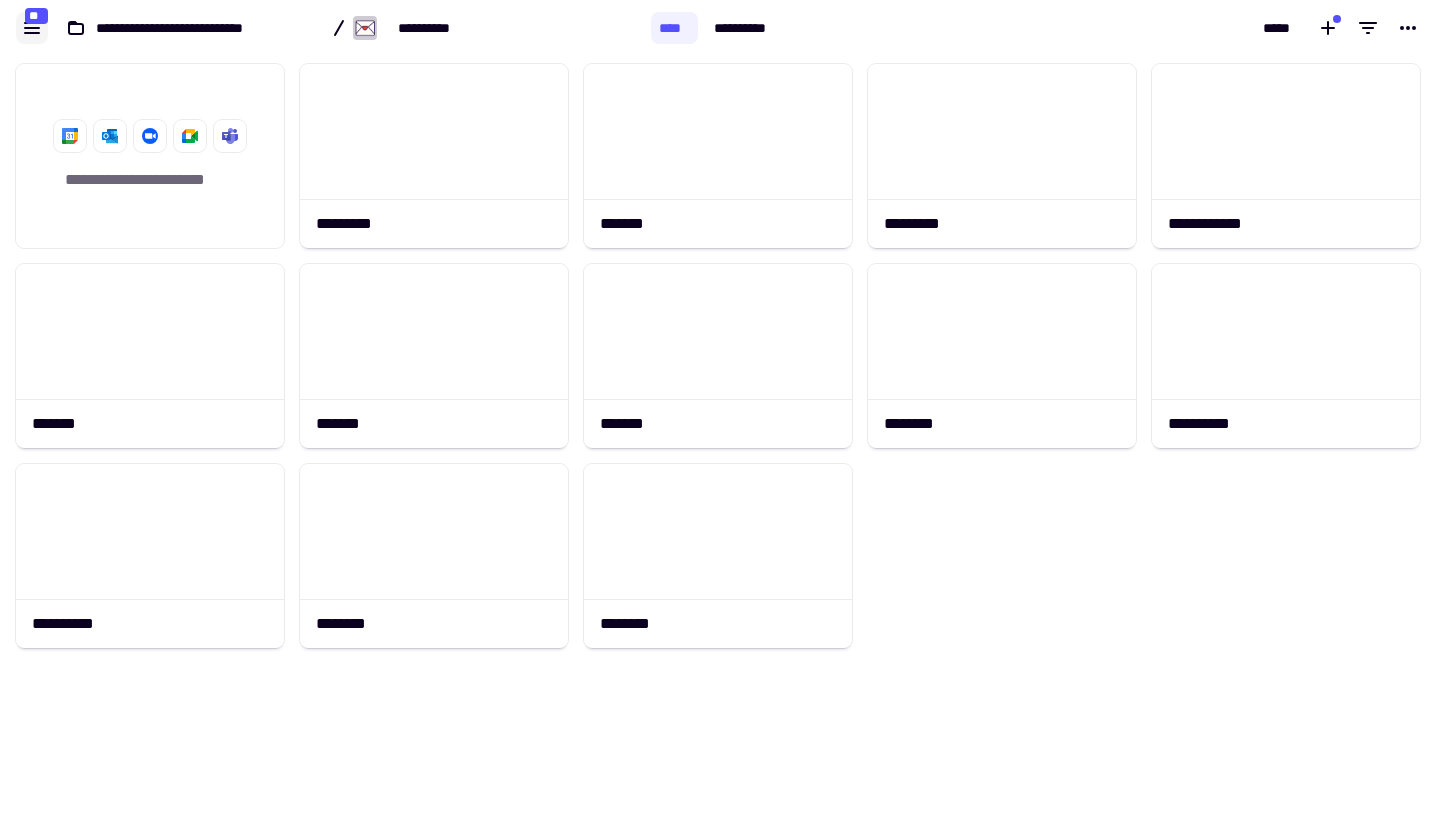 click 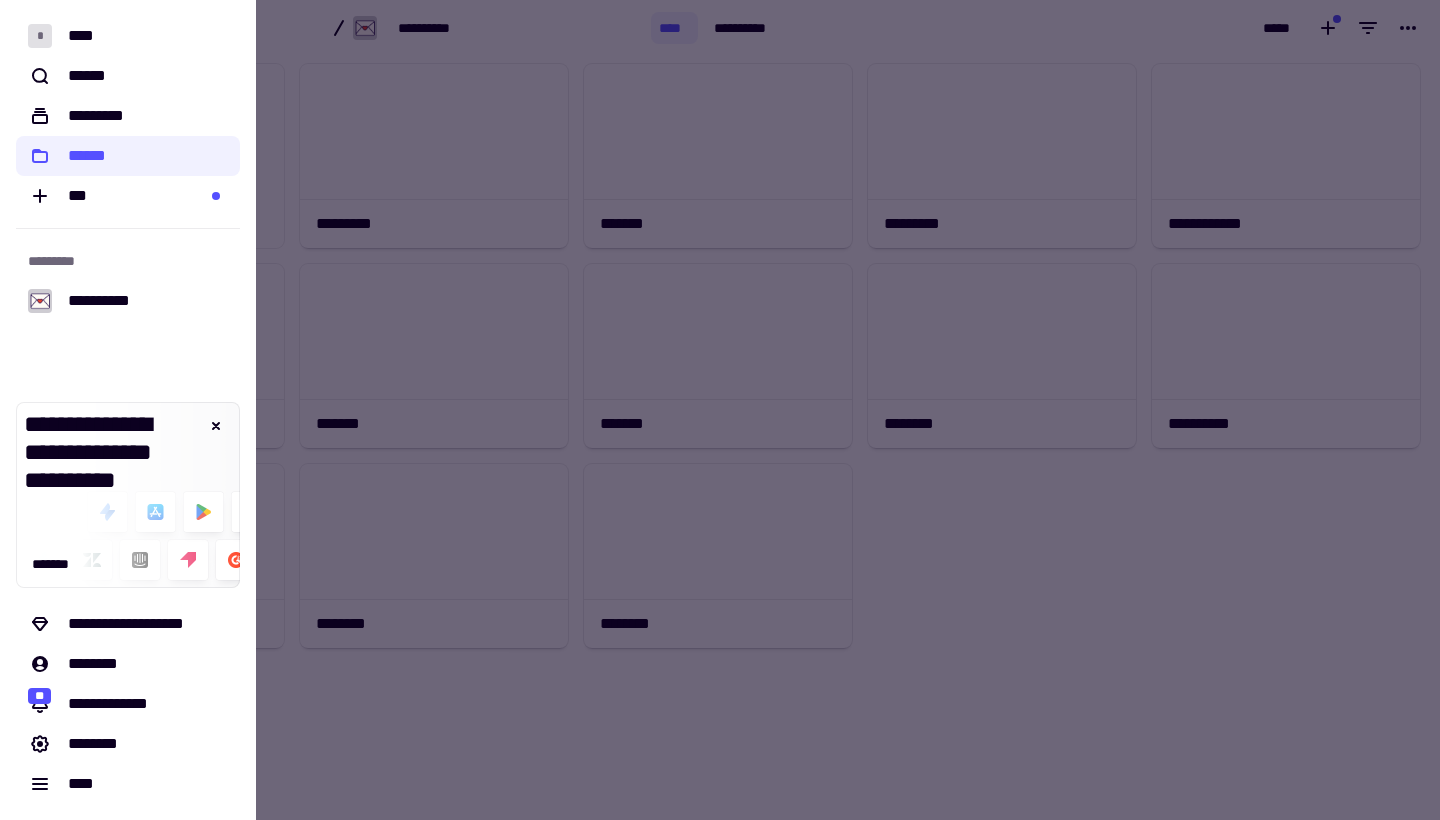 click at bounding box center [720, 410] 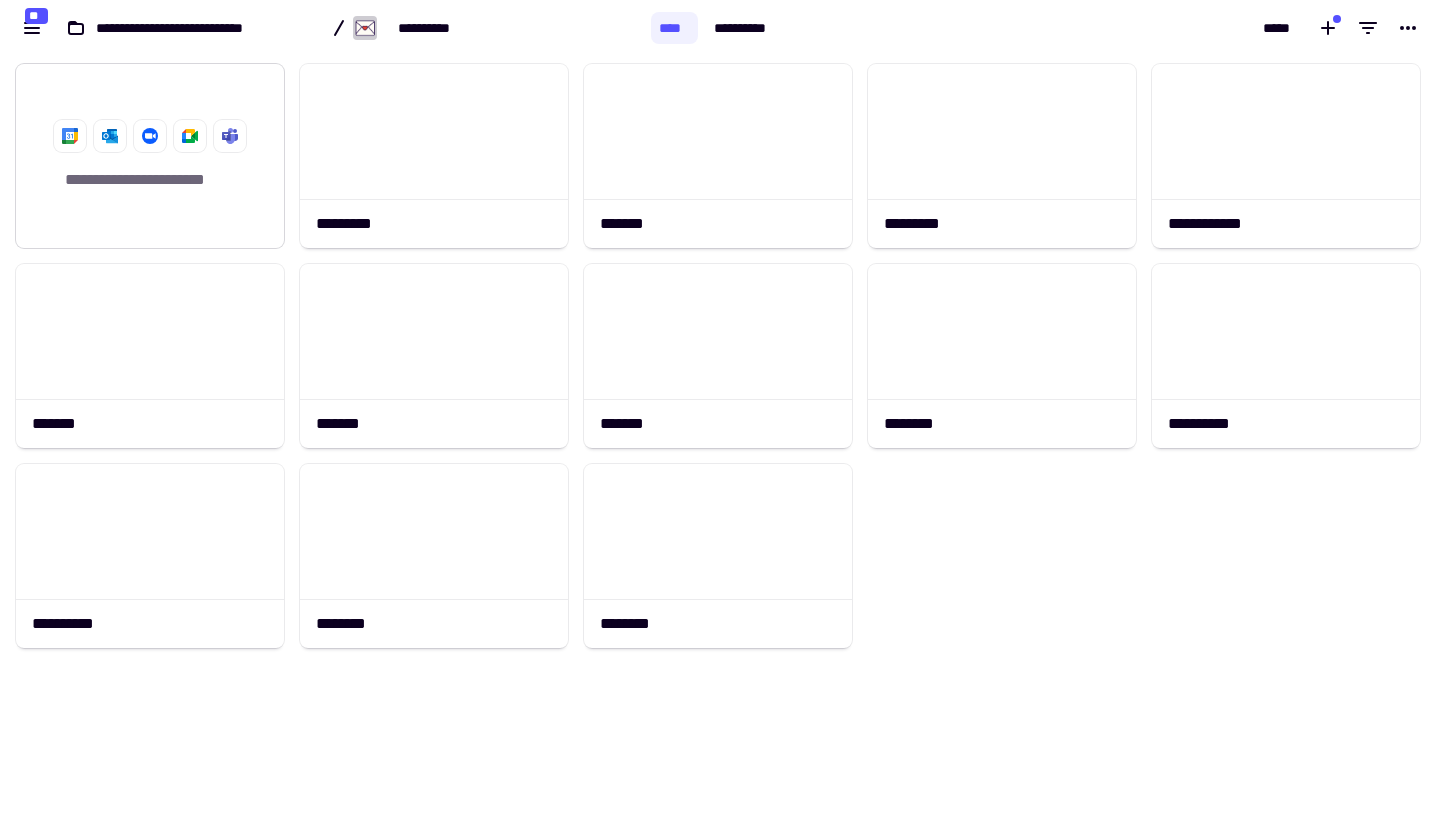 click on "**********" 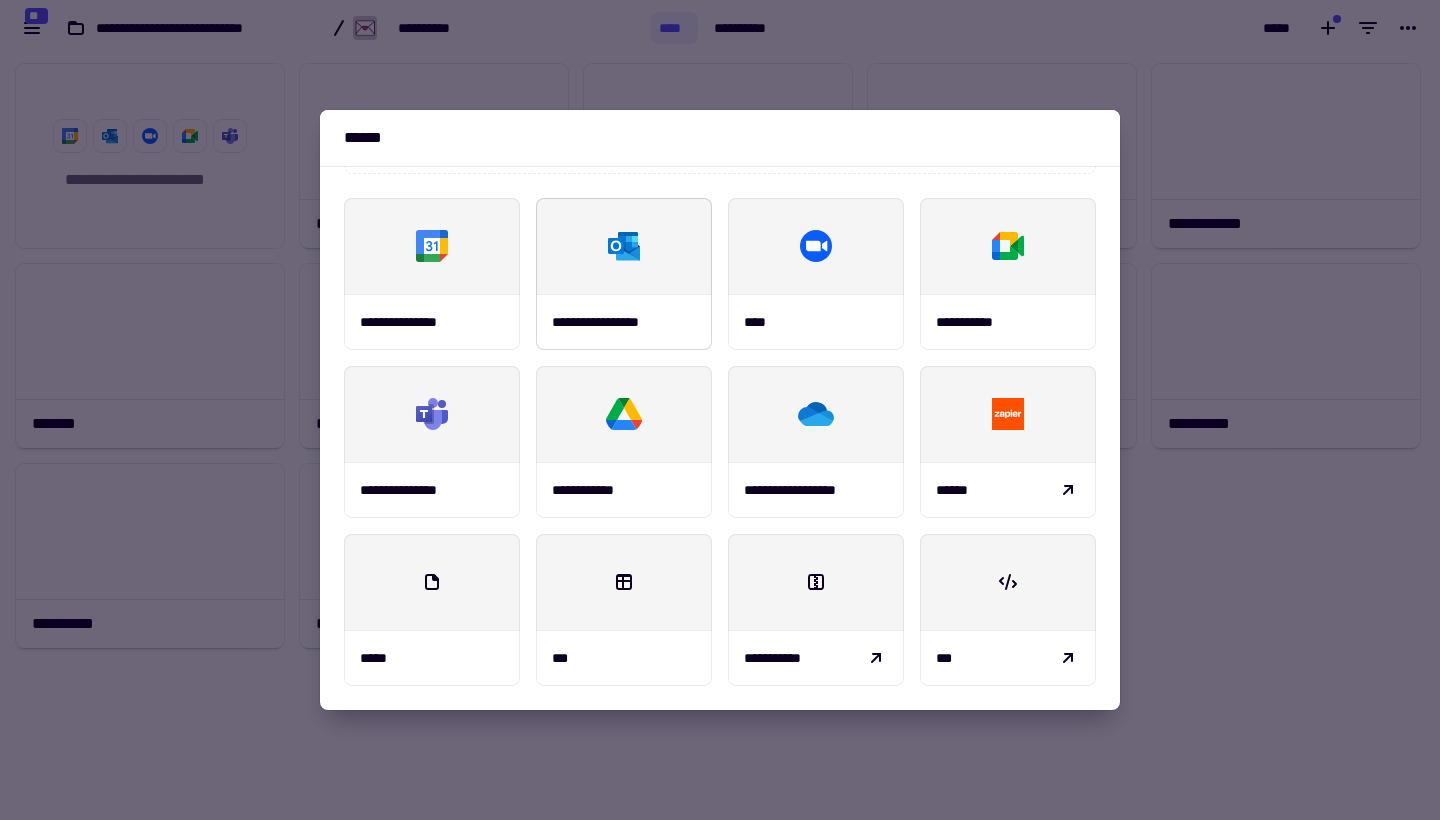 scroll, scrollTop: 234, scrollLeft: 0, axis: vertical 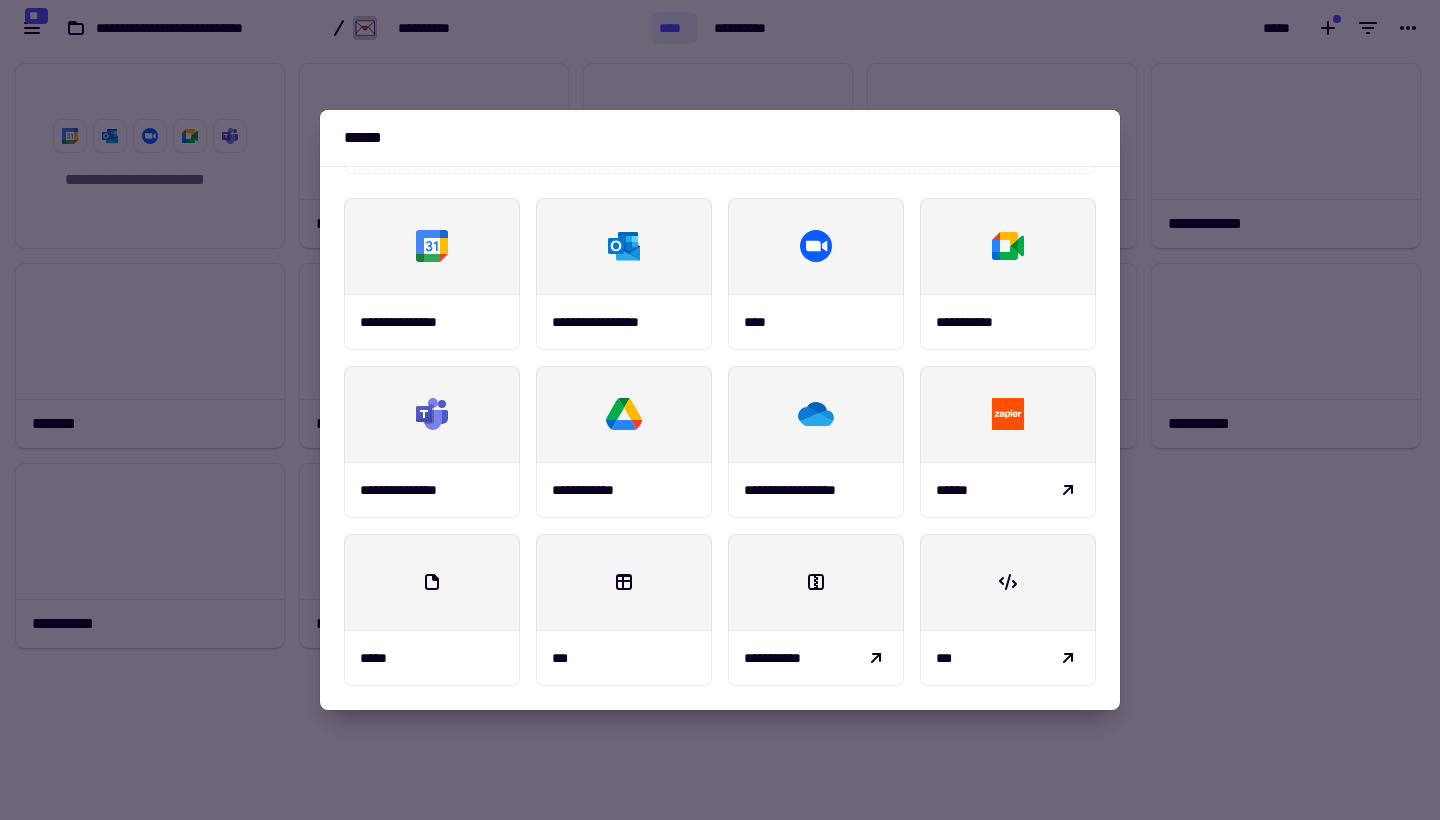 click at bounding box center [720, 410] 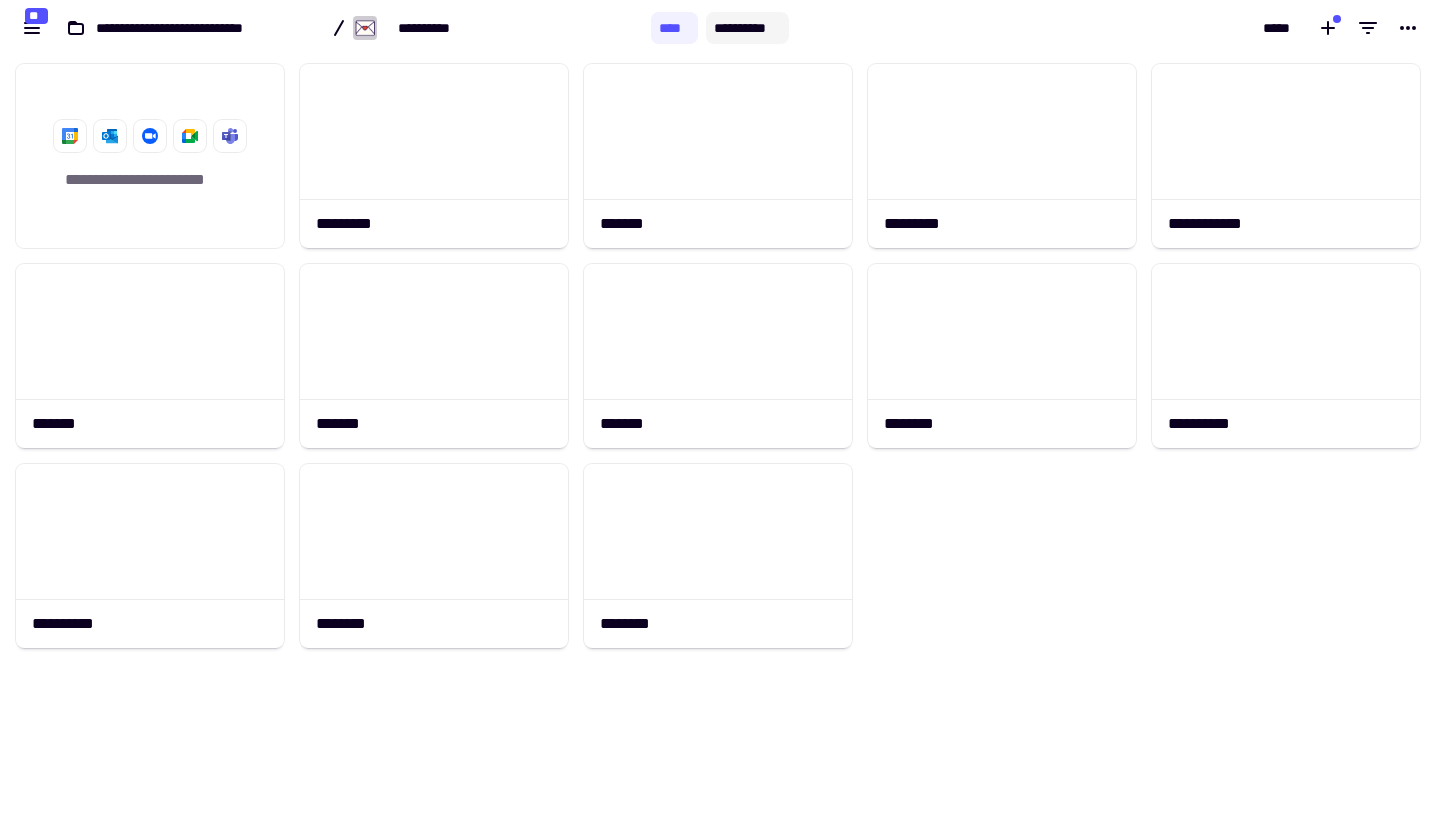 click on "**********" 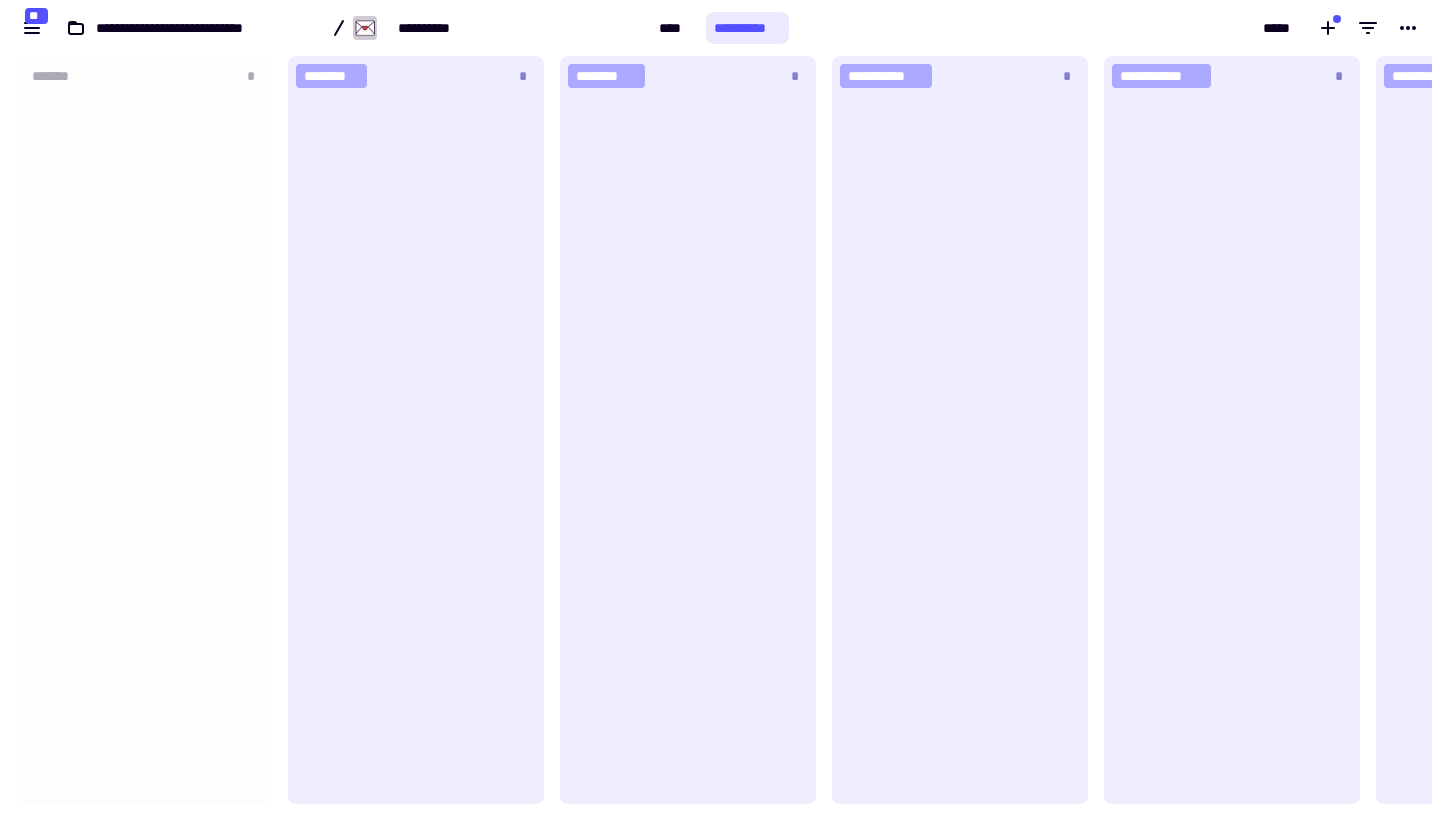 scroll, scrollTop: 1, scrollLeft: 1, axis: both 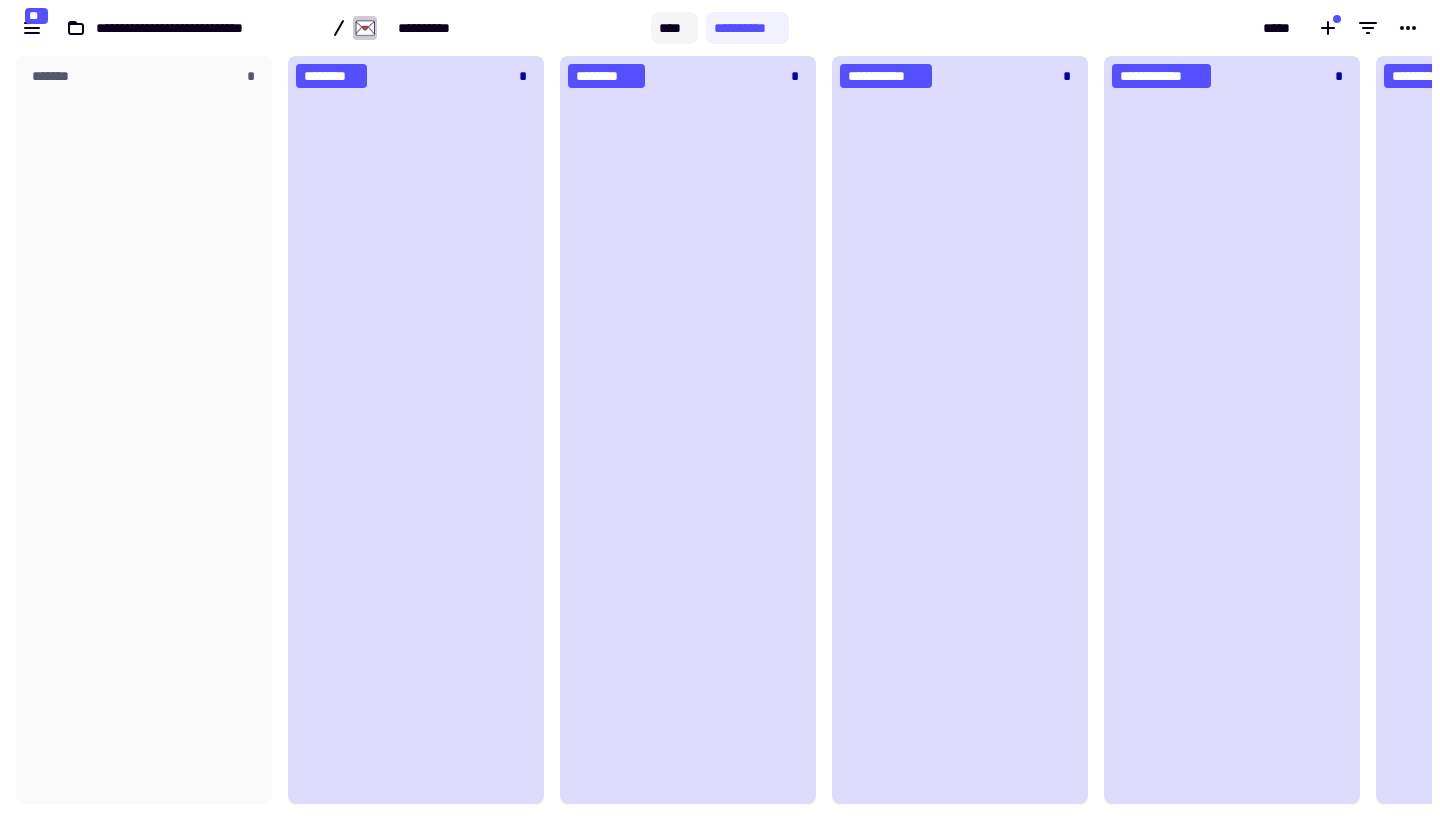 click on "****" 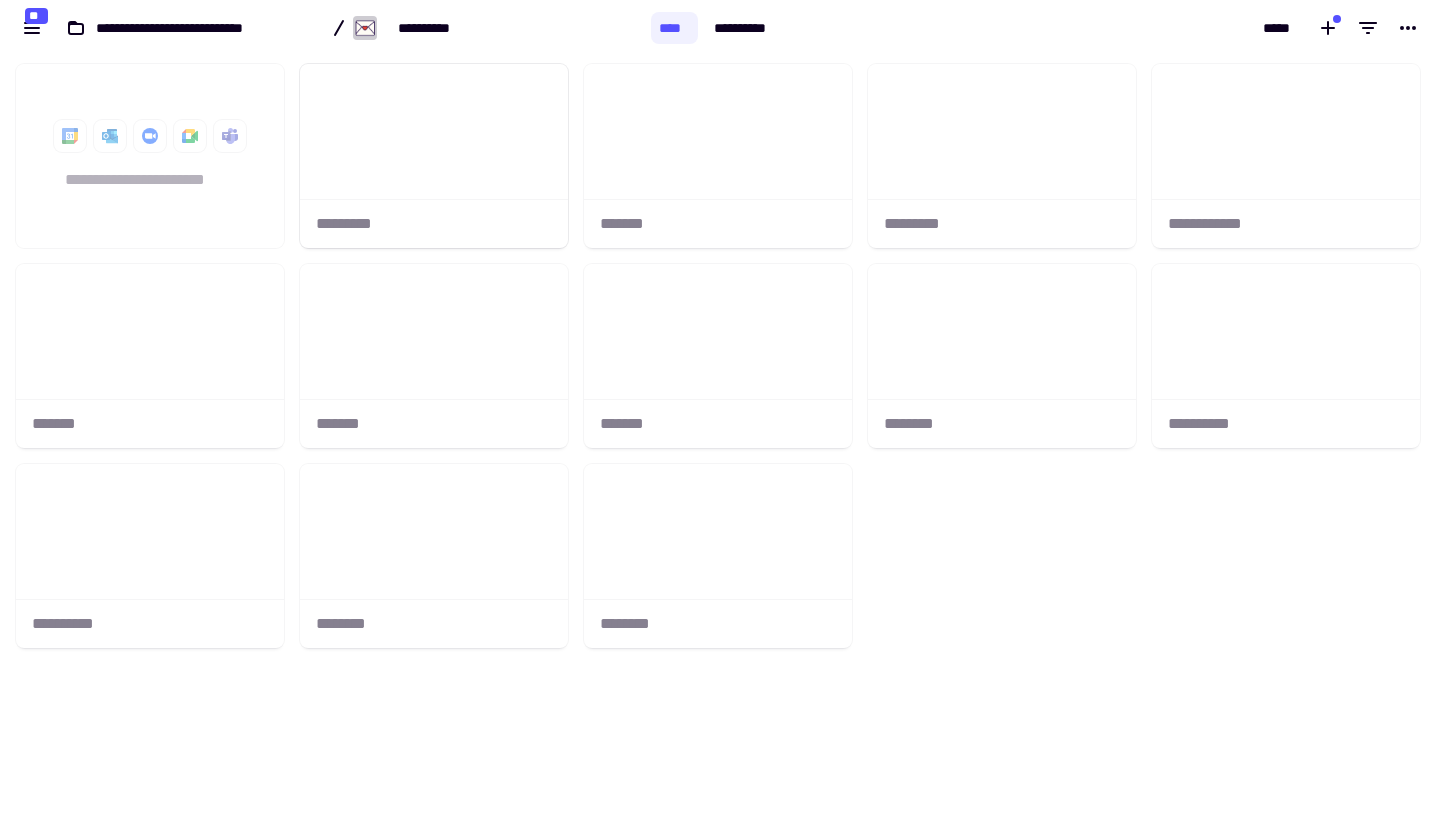 scroll, scrollTop: 1, scrollLeft: 1, axis: both 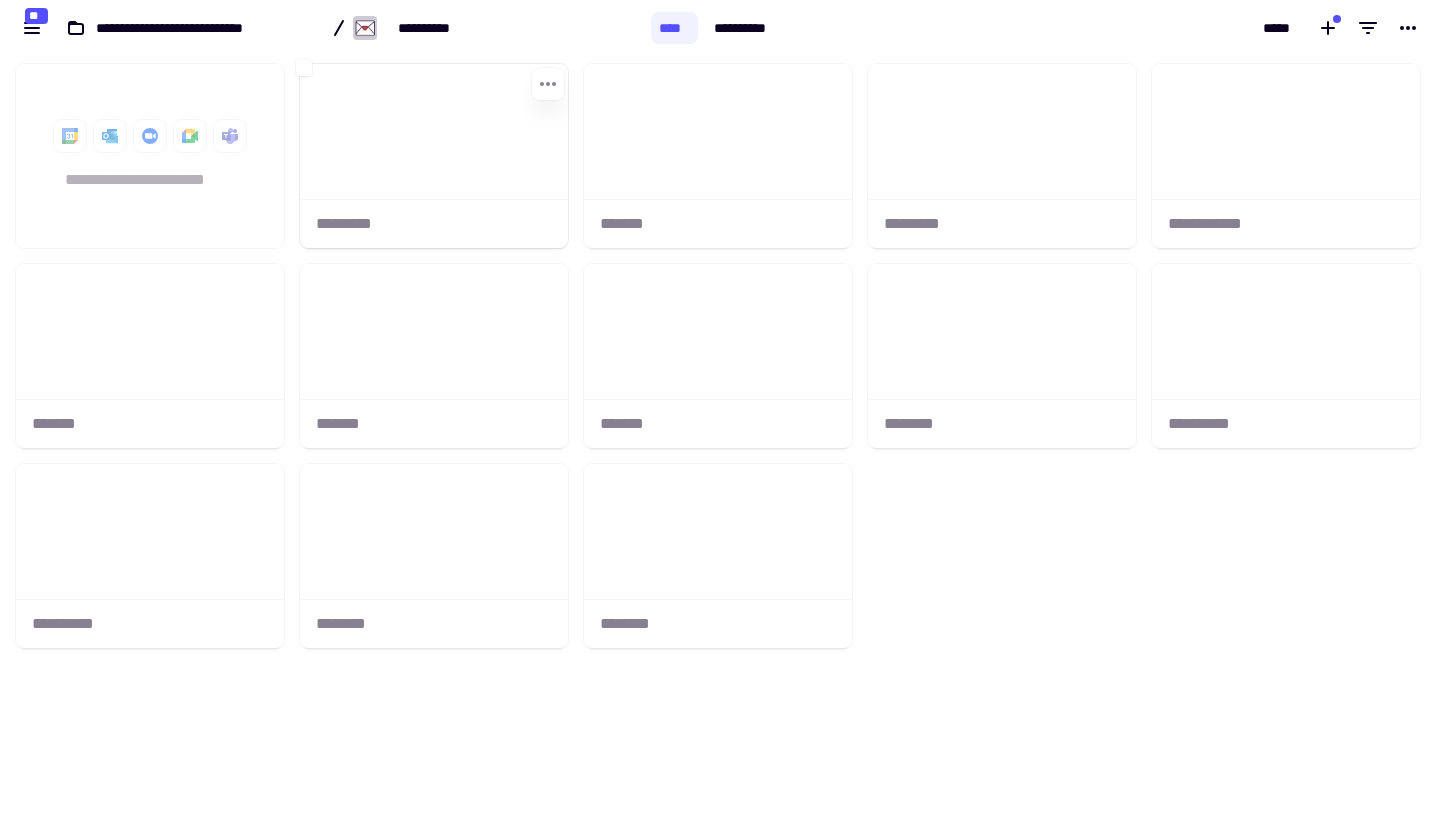 click on "*********" 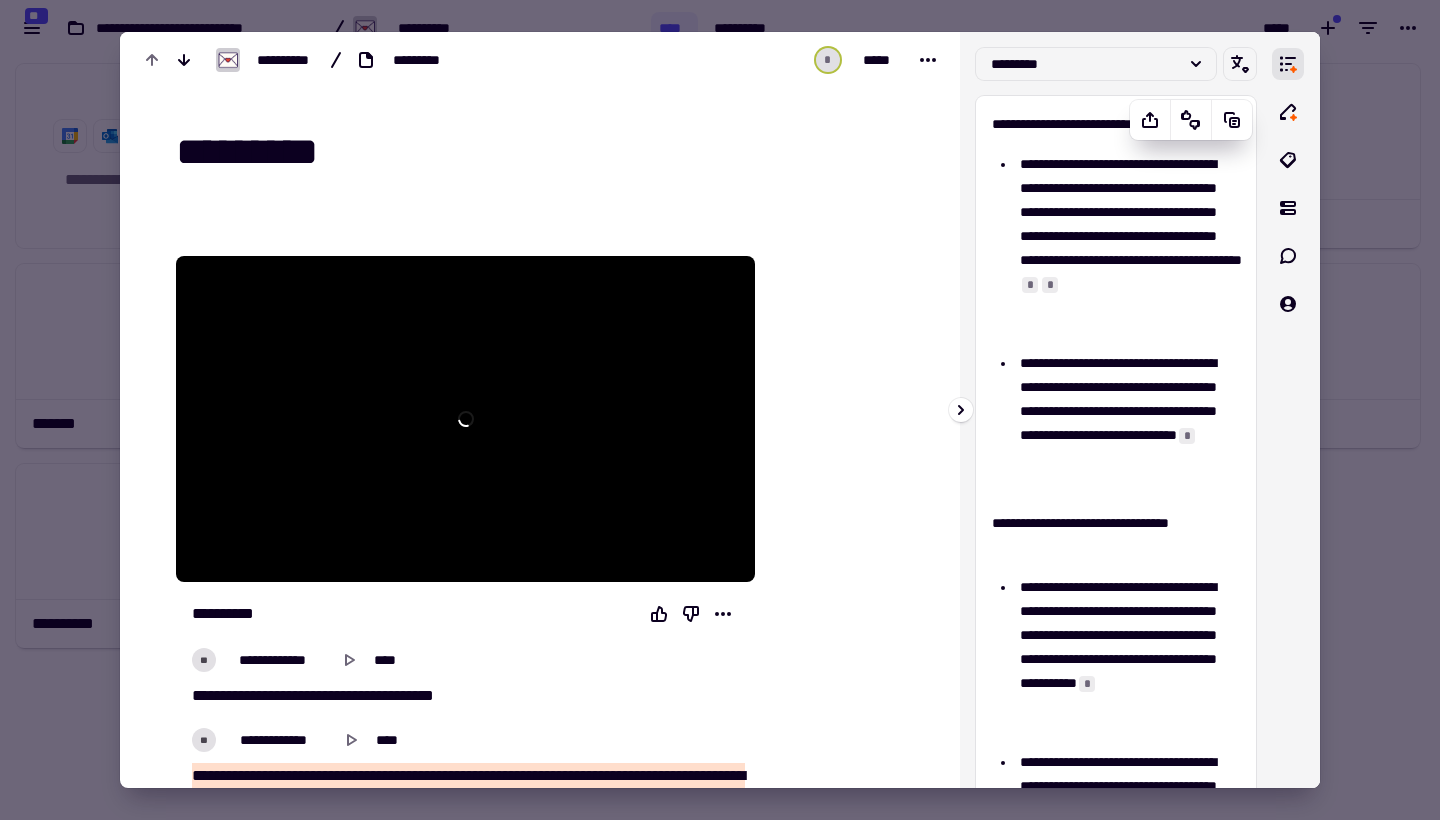 scroll, scrollTop: -1, scrollLeft: 0, axis: vertical 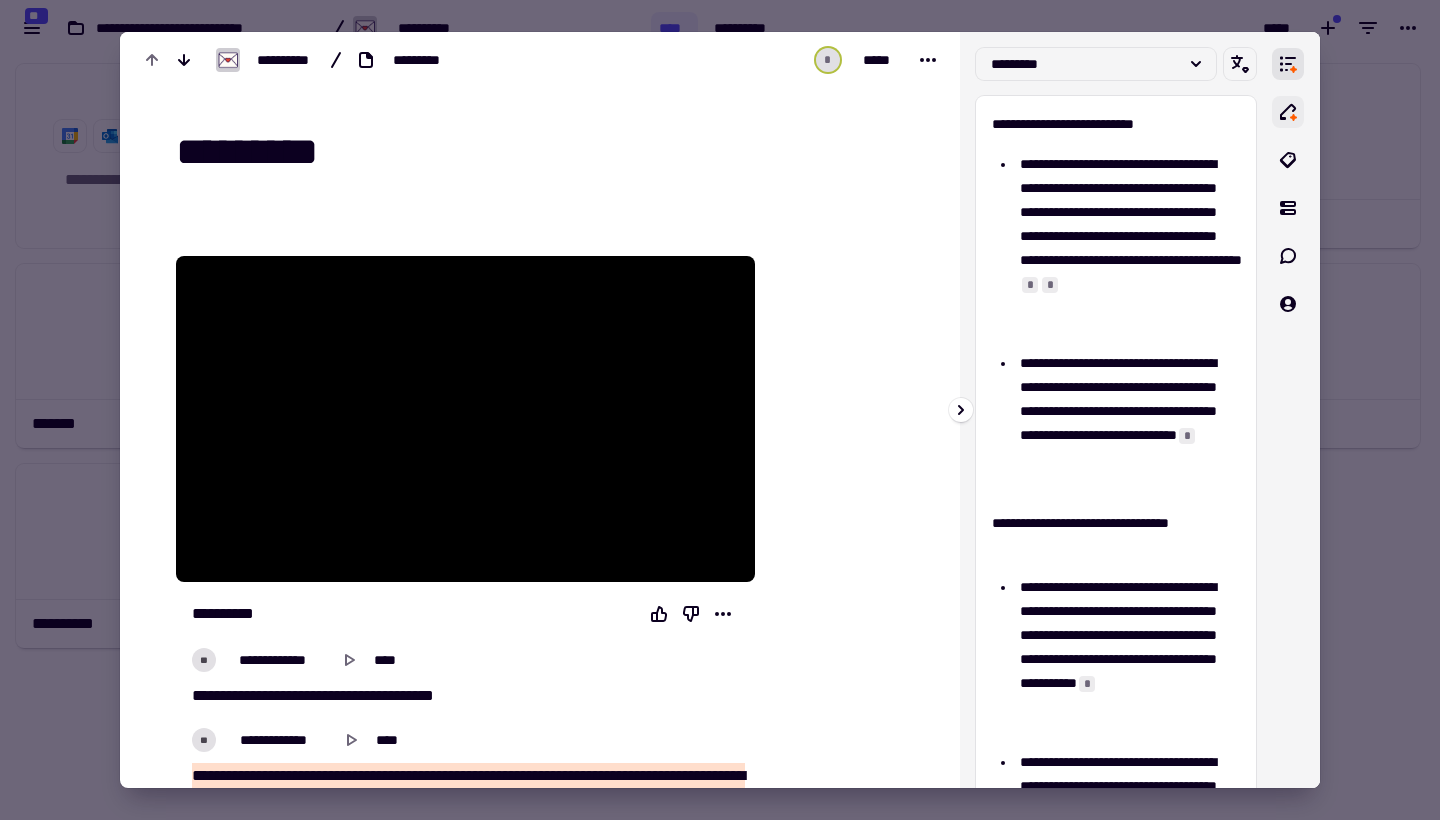 click 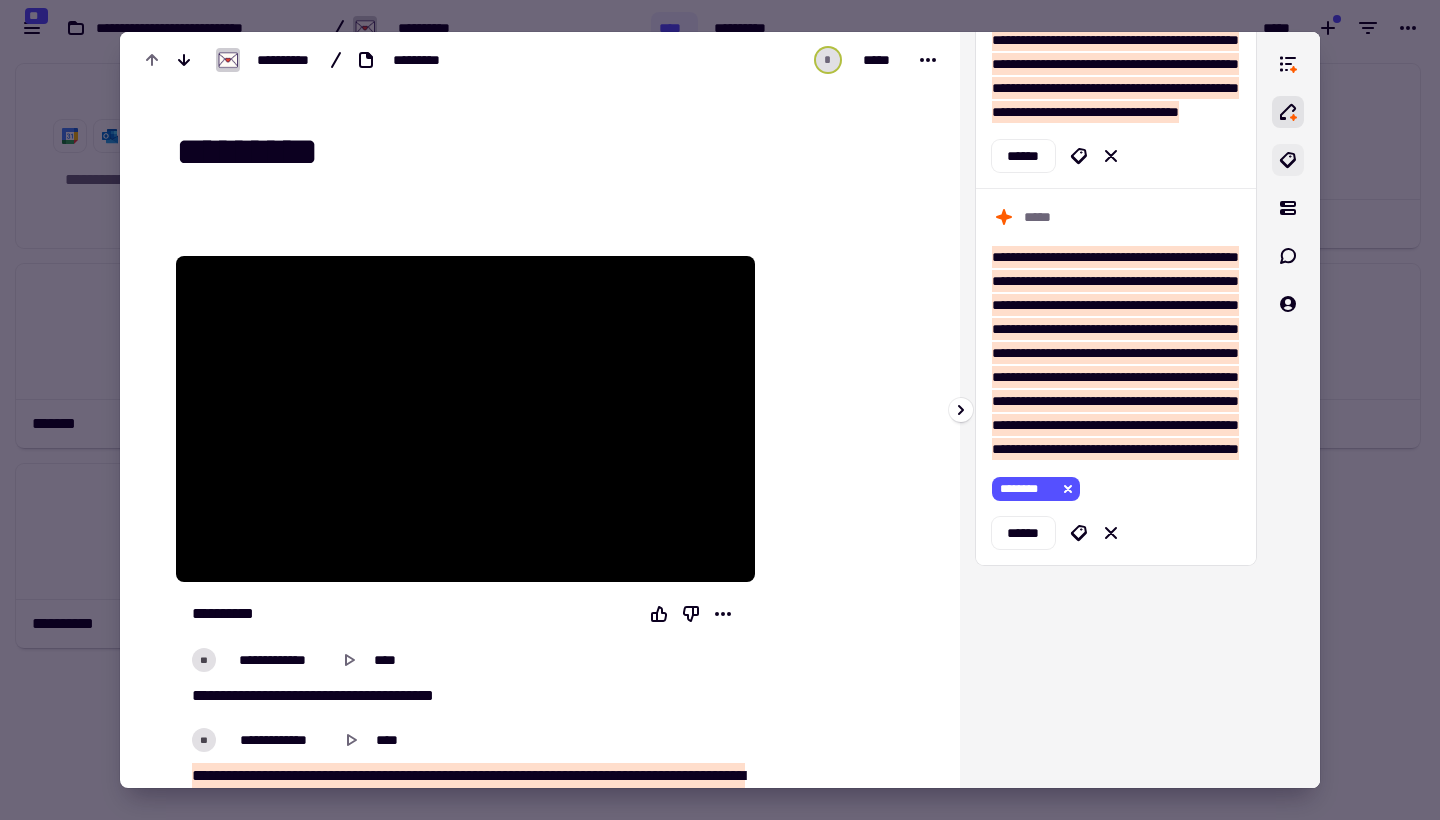 click 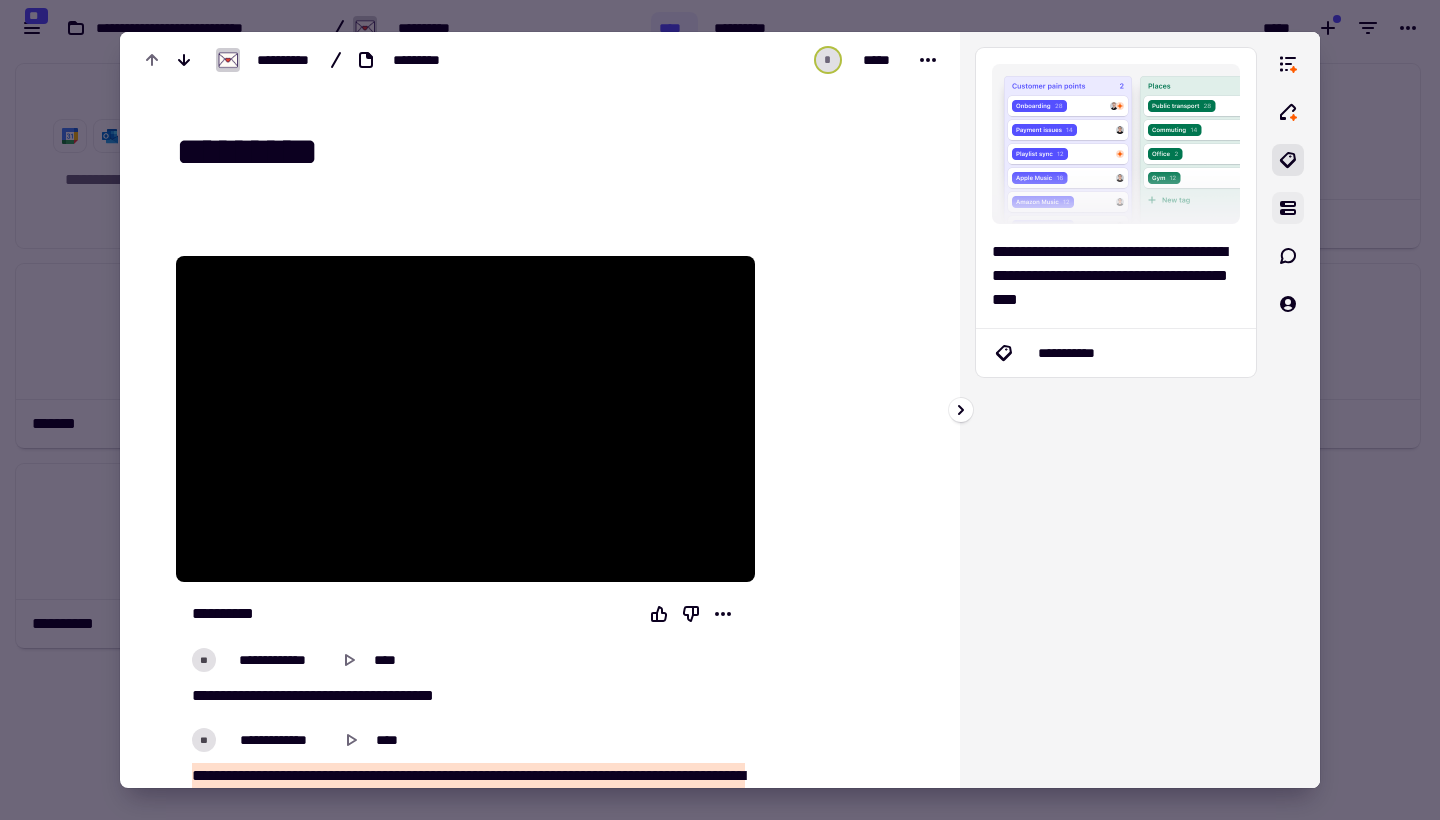 click 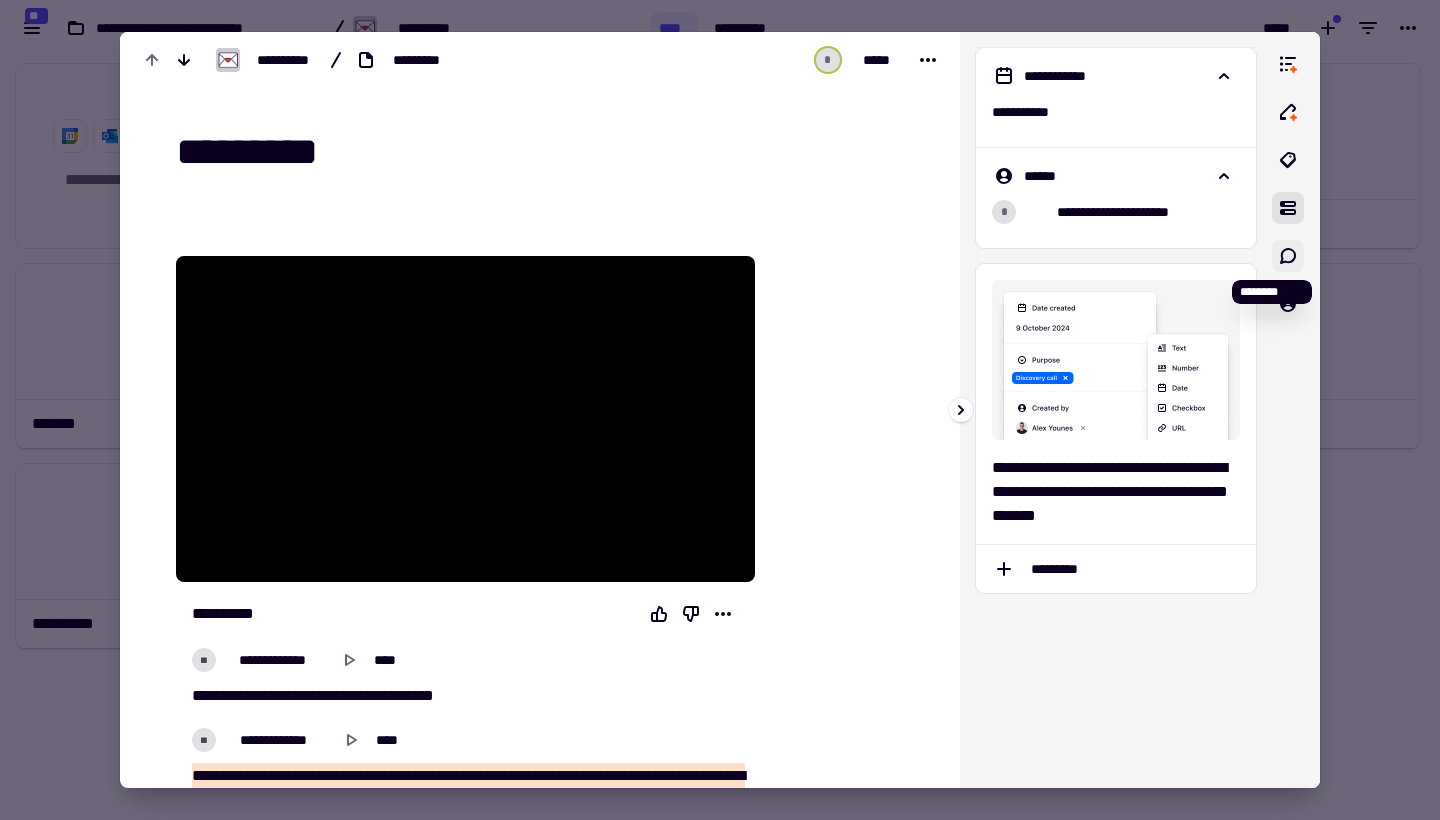 click 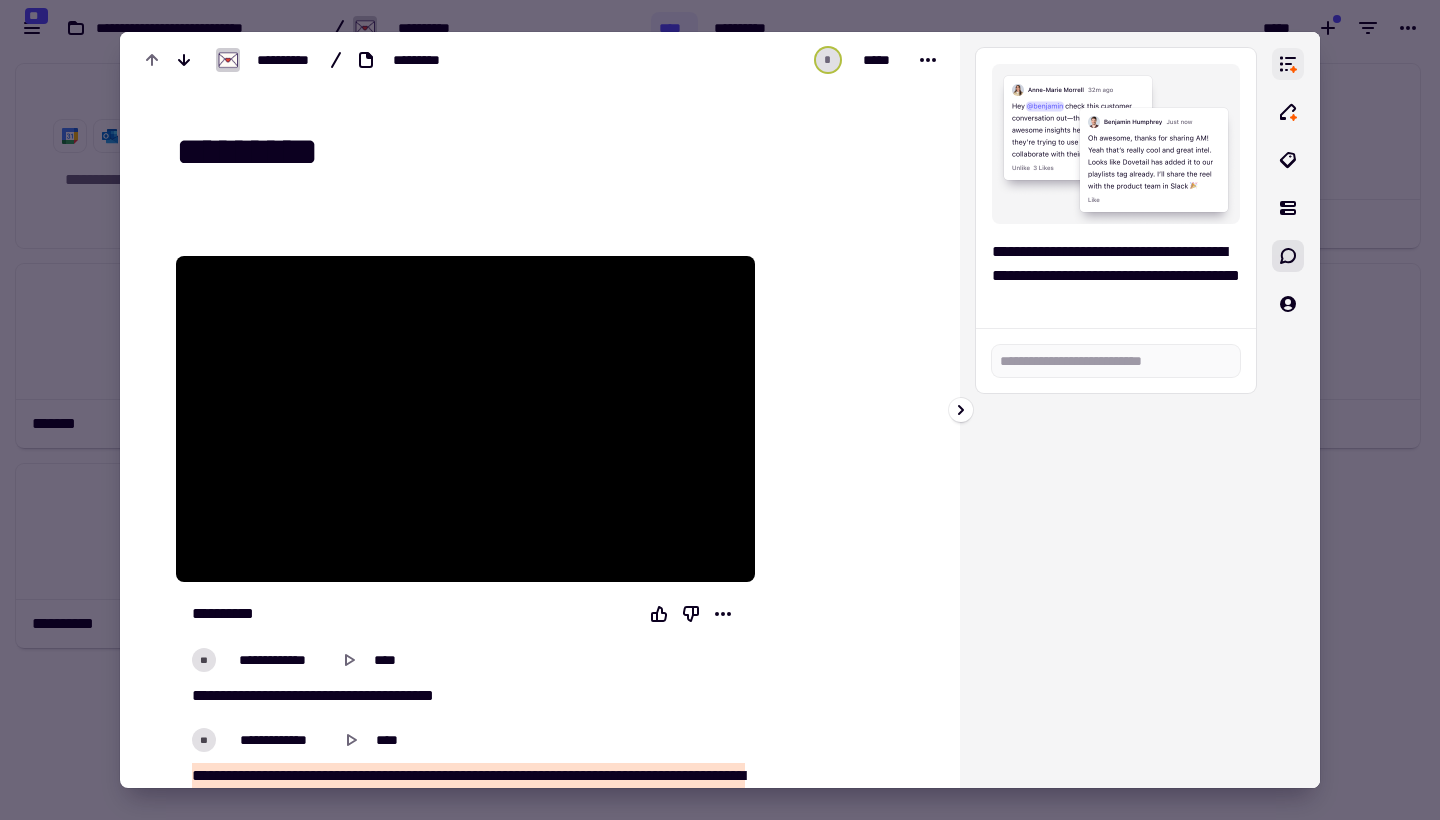 click 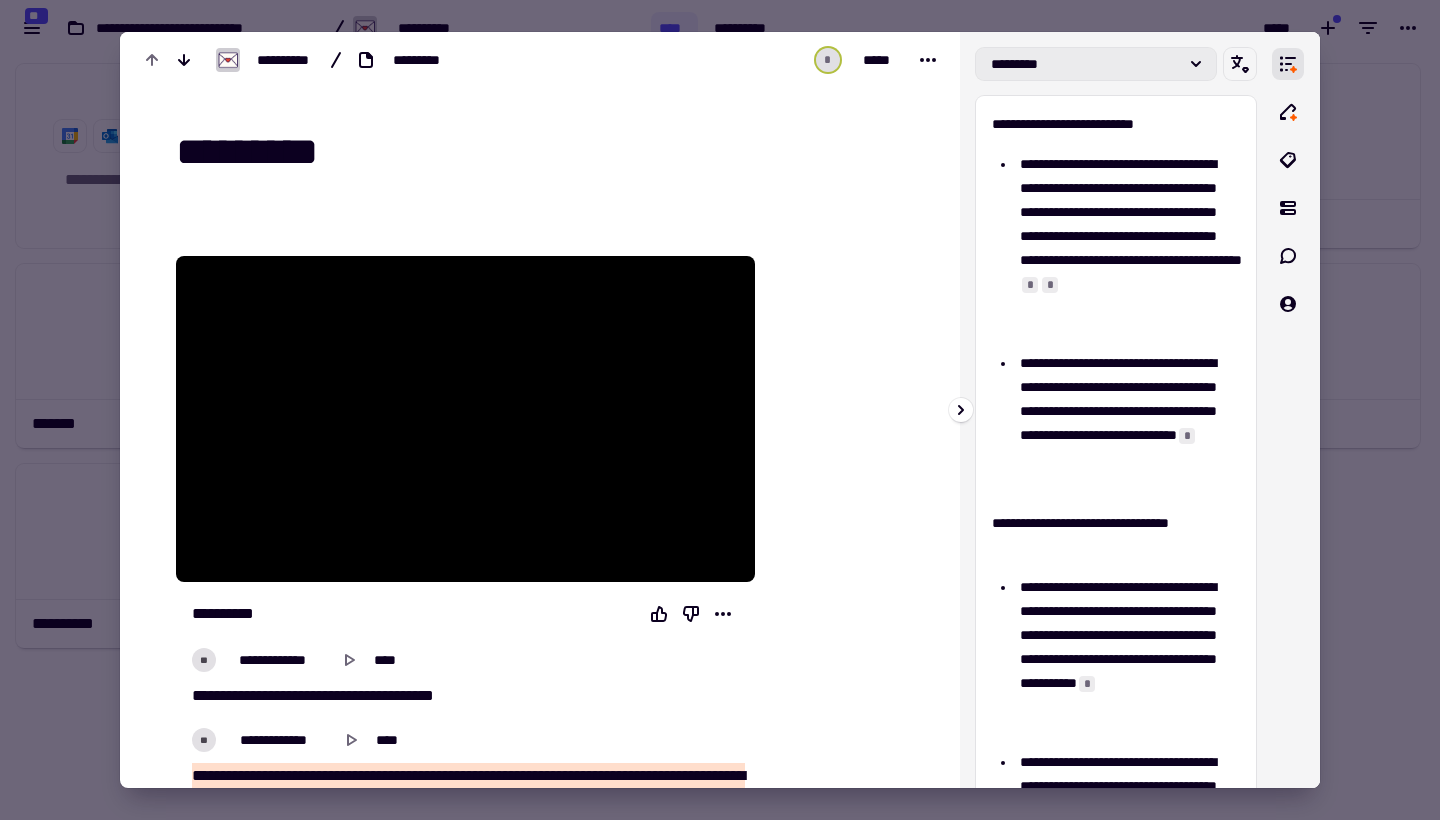 click 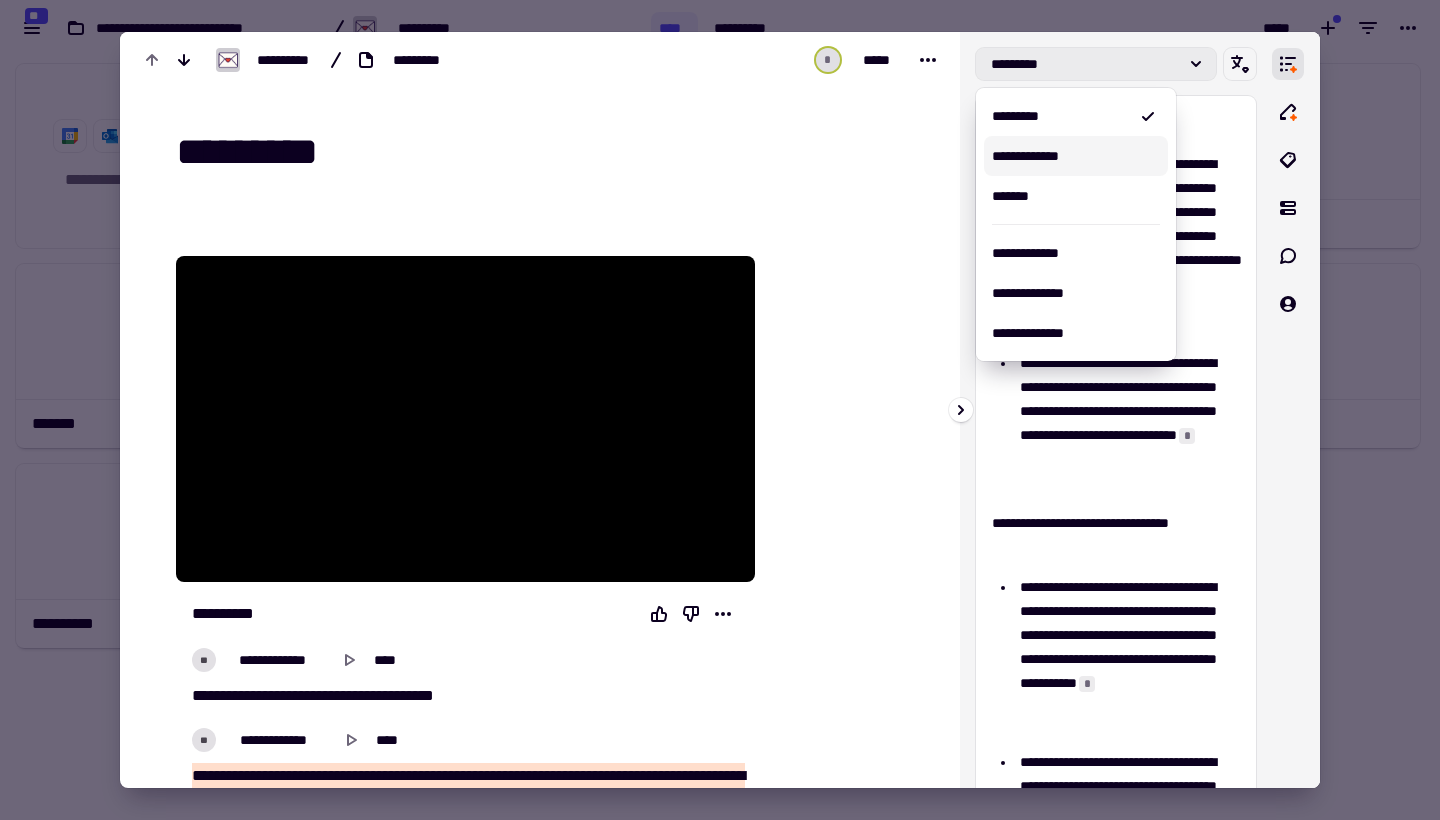click 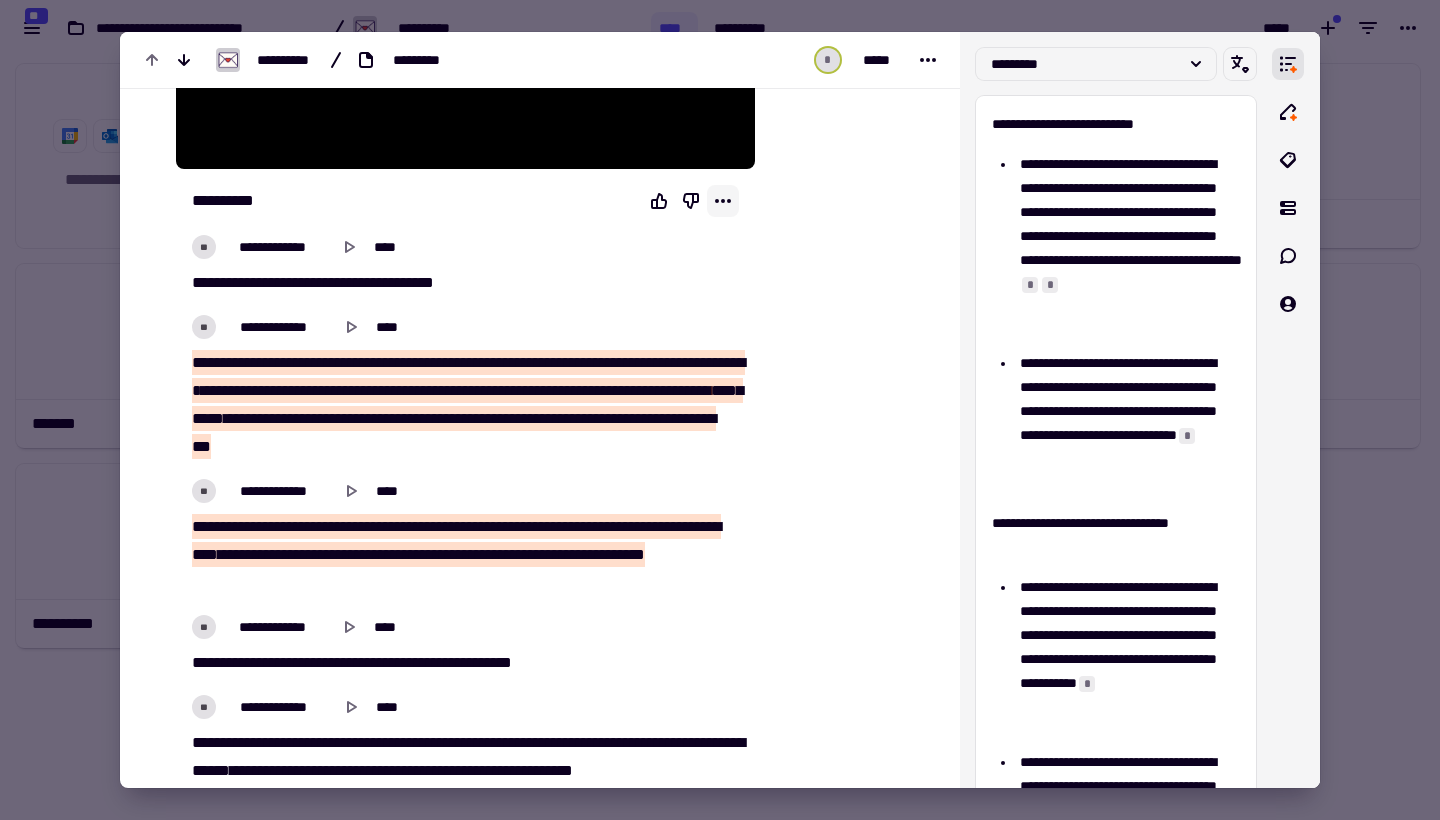 click 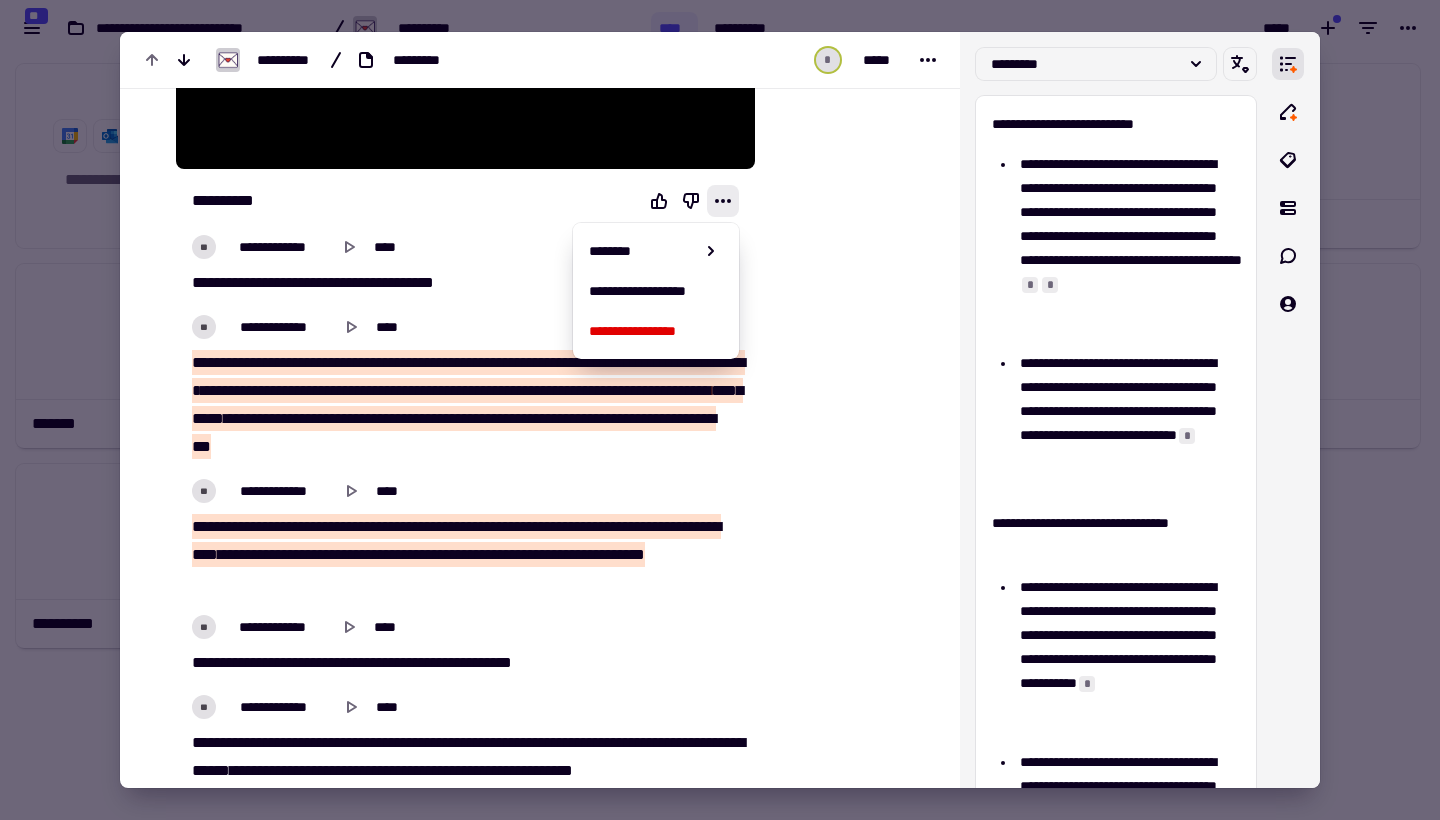 click on "**********" at bounding box center (656, 291) 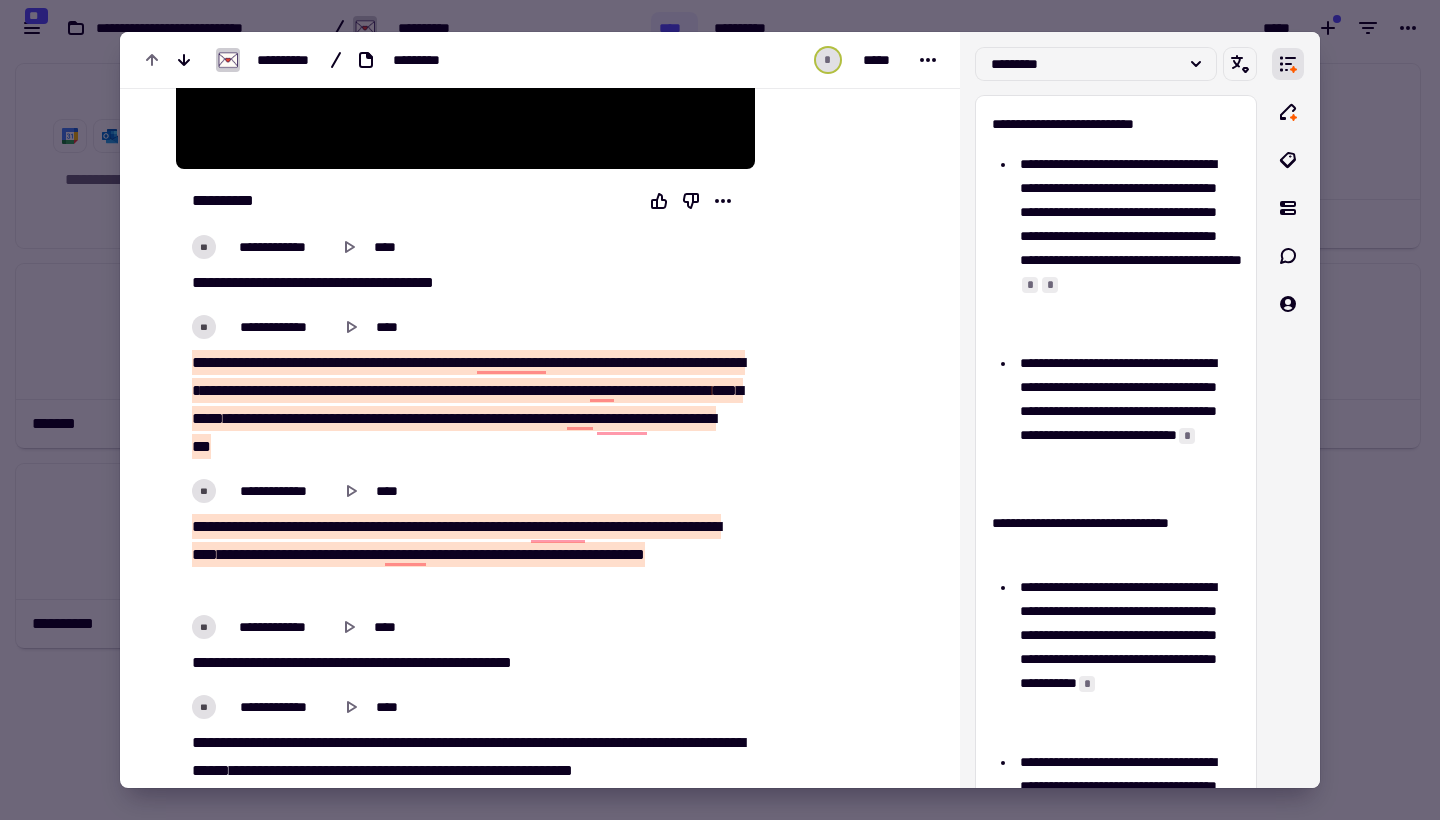 click at bounding box center (720, 410) 